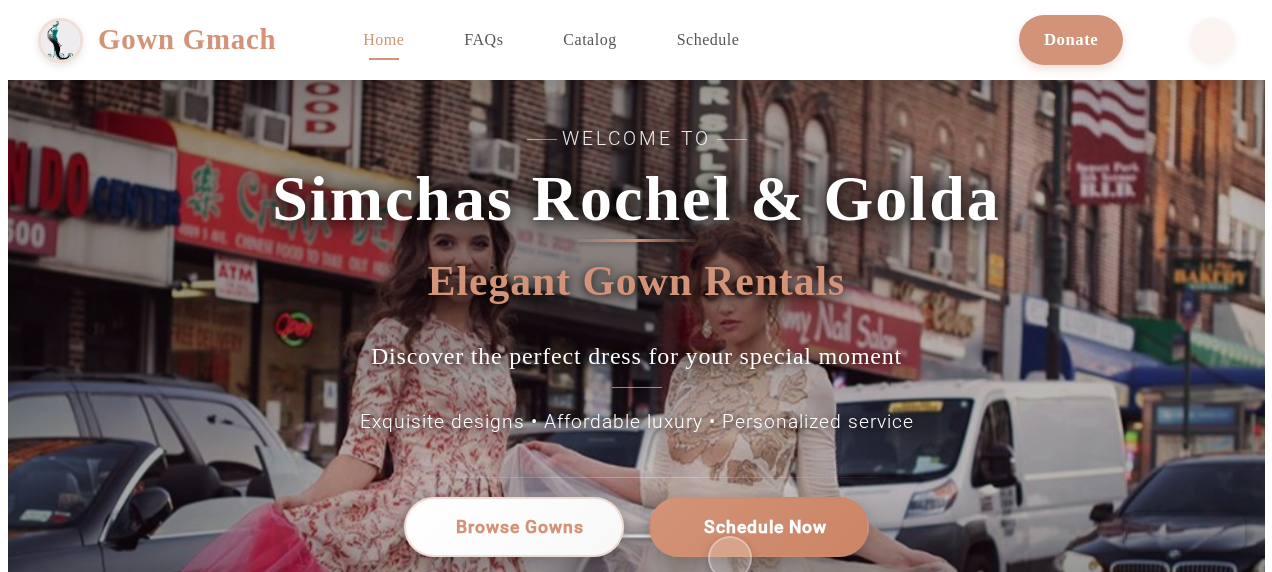 scroll, scrollTop: 0, scrollLeft: 0, axis: both 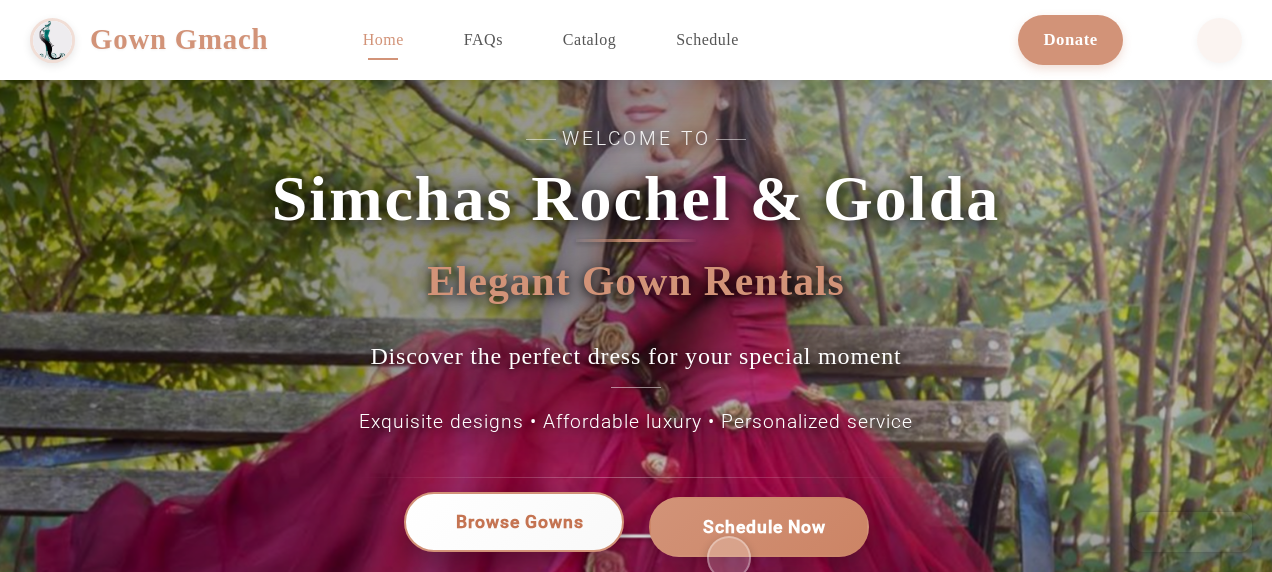 click on "Browse Gowns" 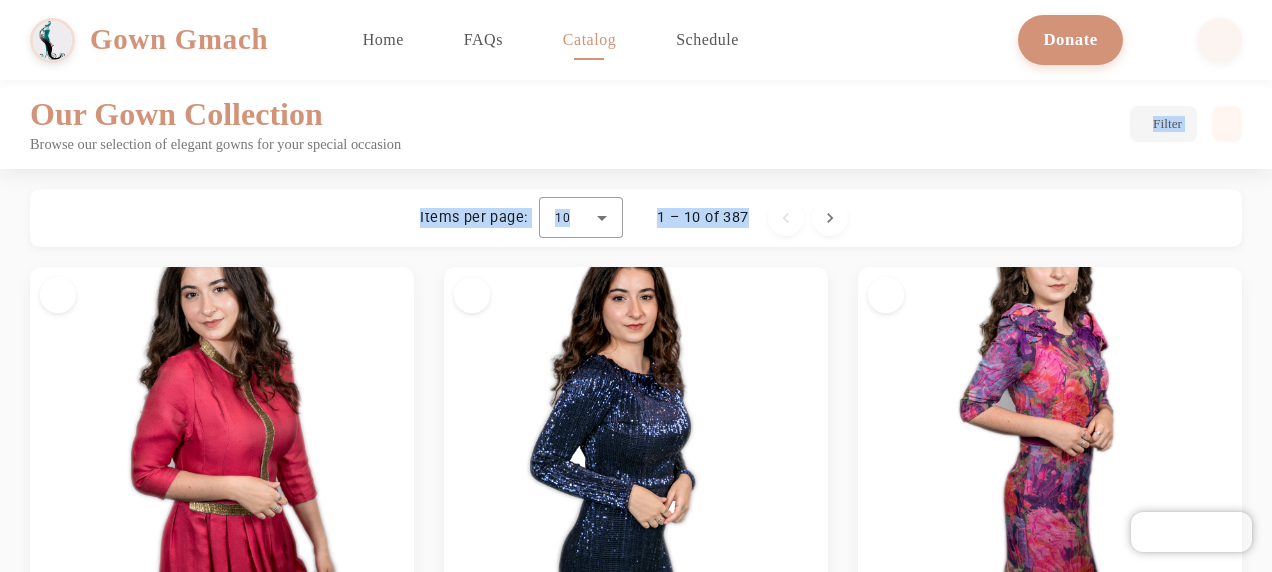 drag, startPoint x: 756, startPoint y: 148, endPoint x: 736, endPoint y: 168, distance: 28.284271 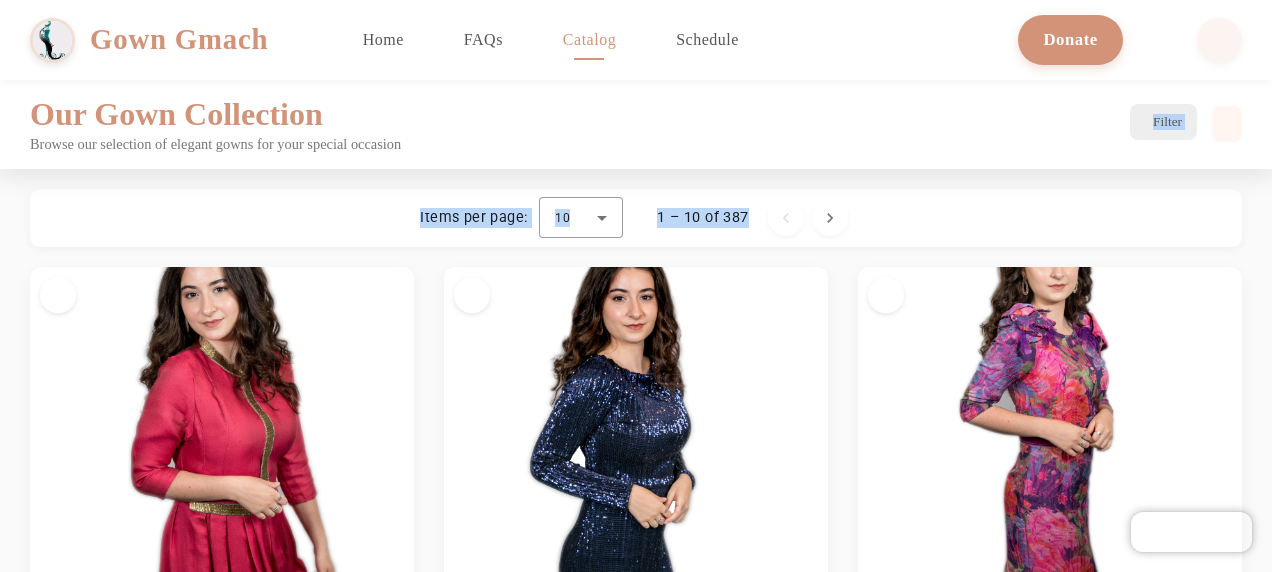 click on "Filter" 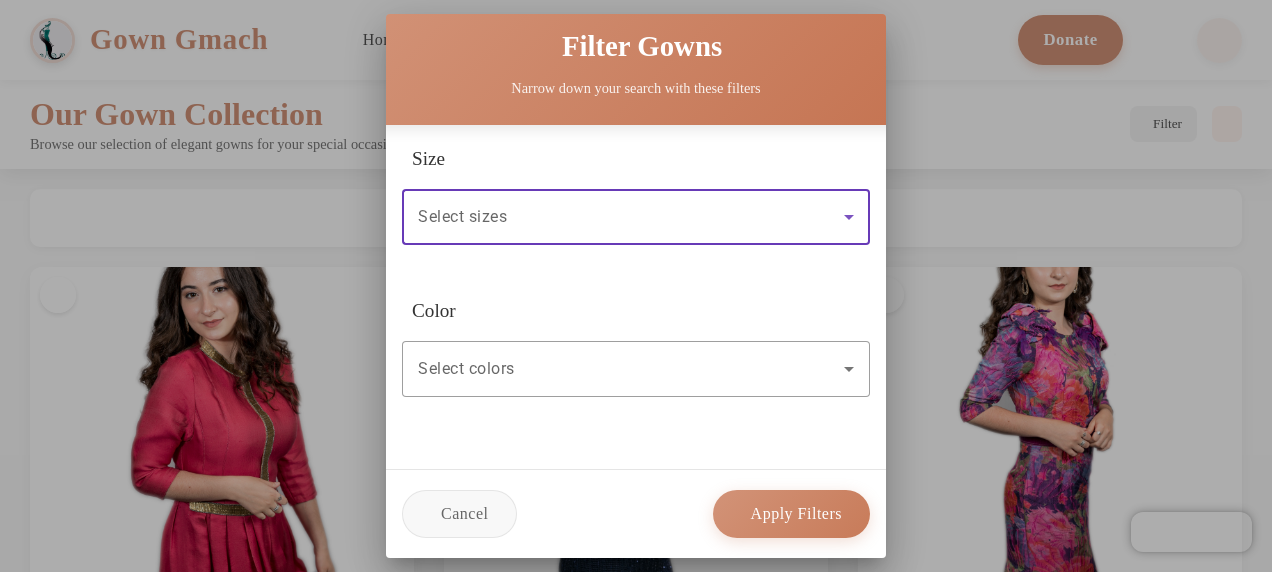 click on "Select sizes" at bounding box center [631, 217] 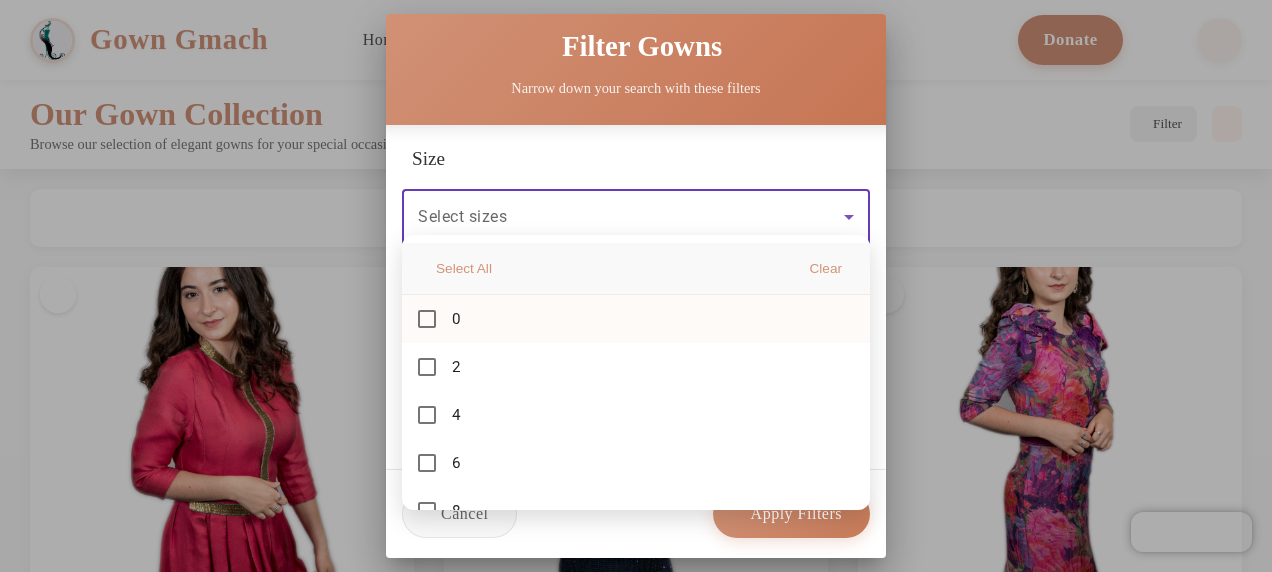click on "0" at bounding box center [636, 319] 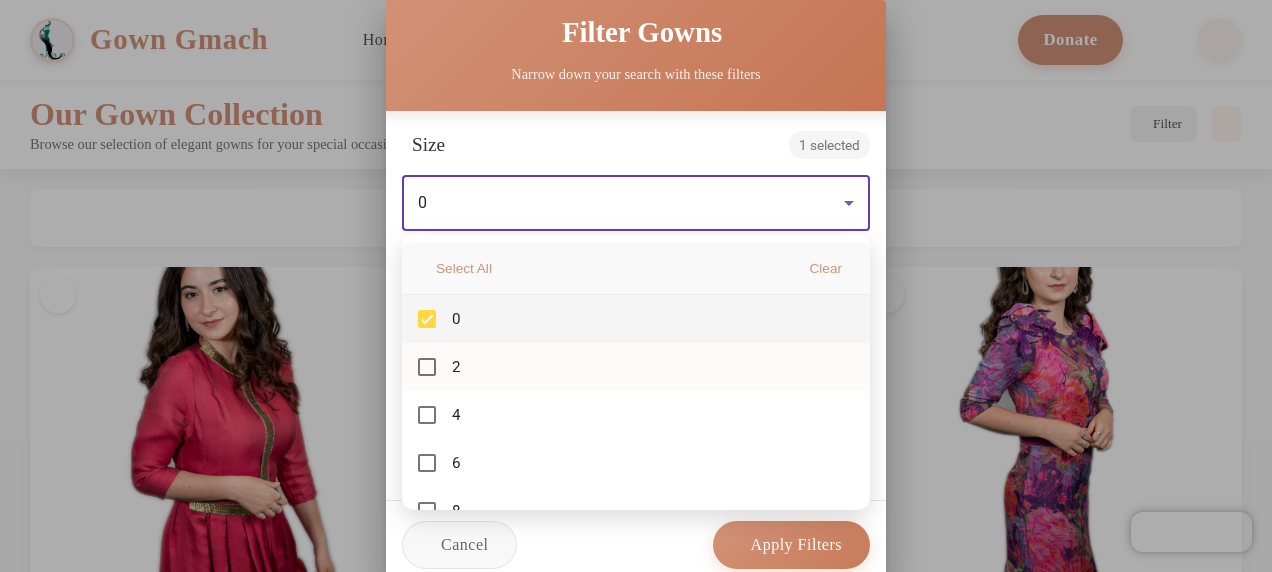 click at bounding box center (427, 367) 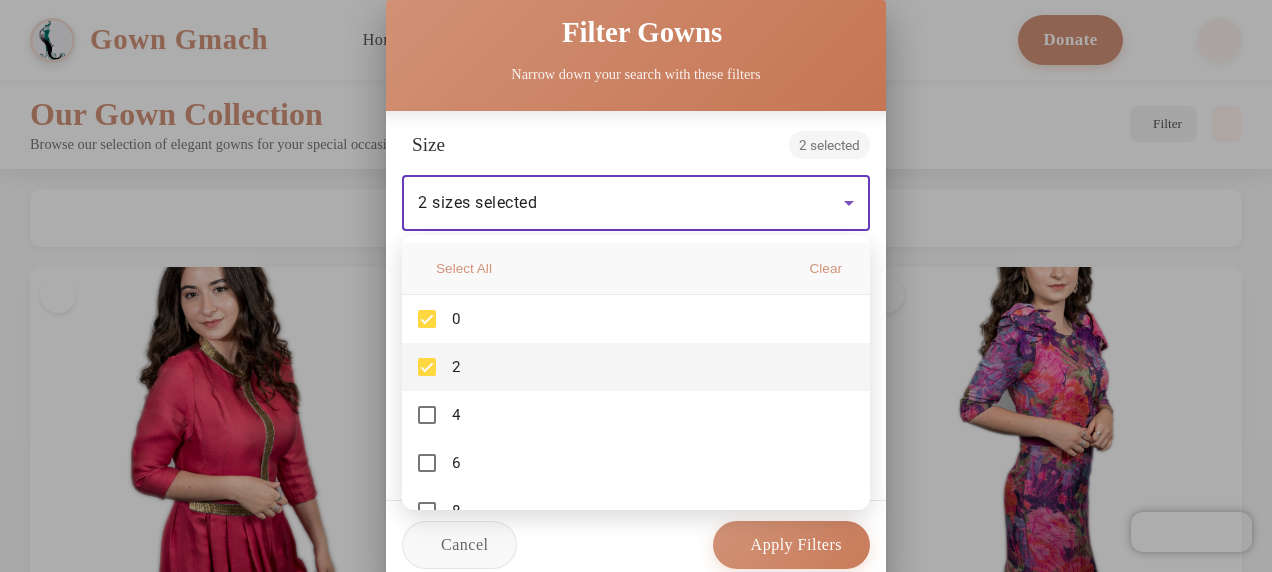 click at bounding box center (636, 286) 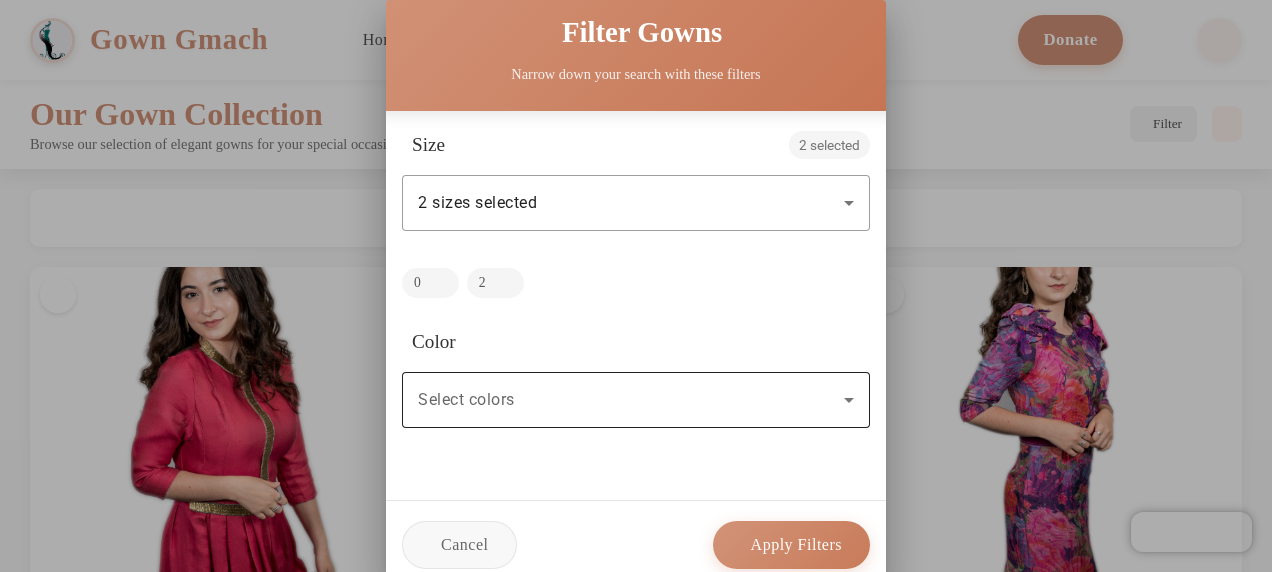 click on "Select colors" at bounding box center [636, 400] 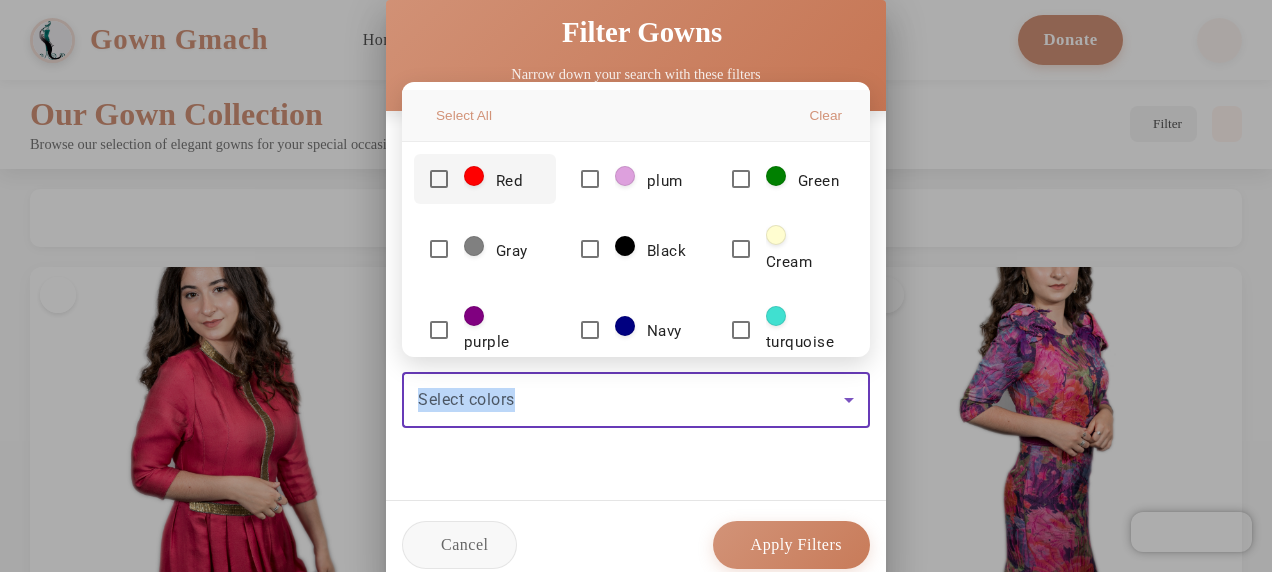 drag, startPoint x: 520, startPoint y: 371, endPoint x: 439, endPoint y: 348, distance: 84.20214 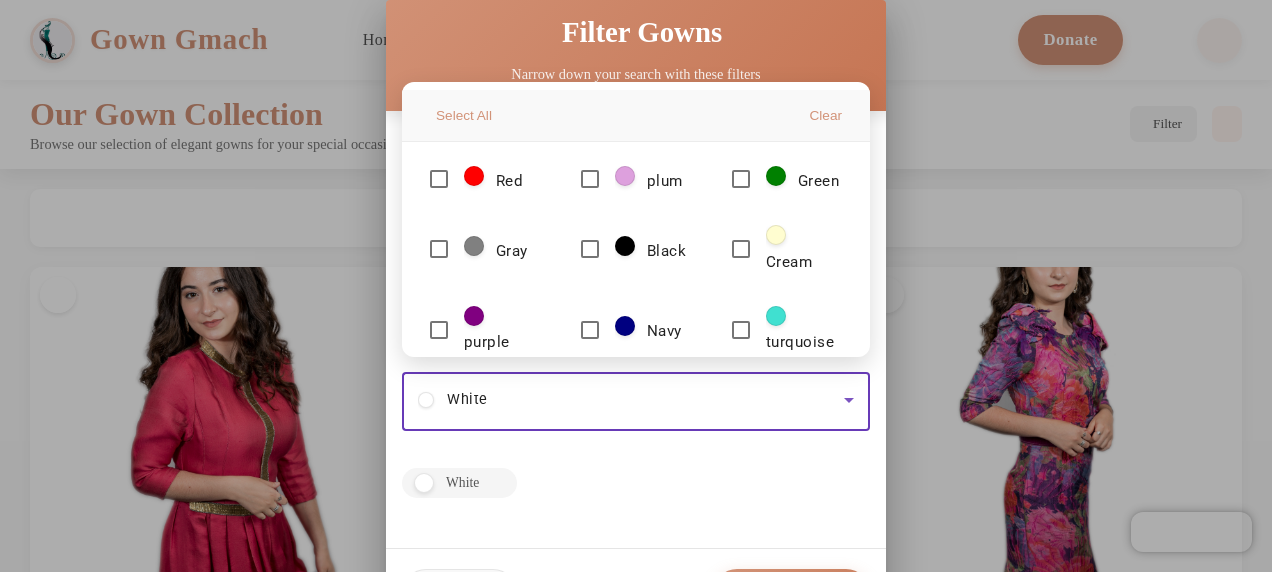 scroll, scrollTop: 98, scrollLeft: 0, axis: vertical 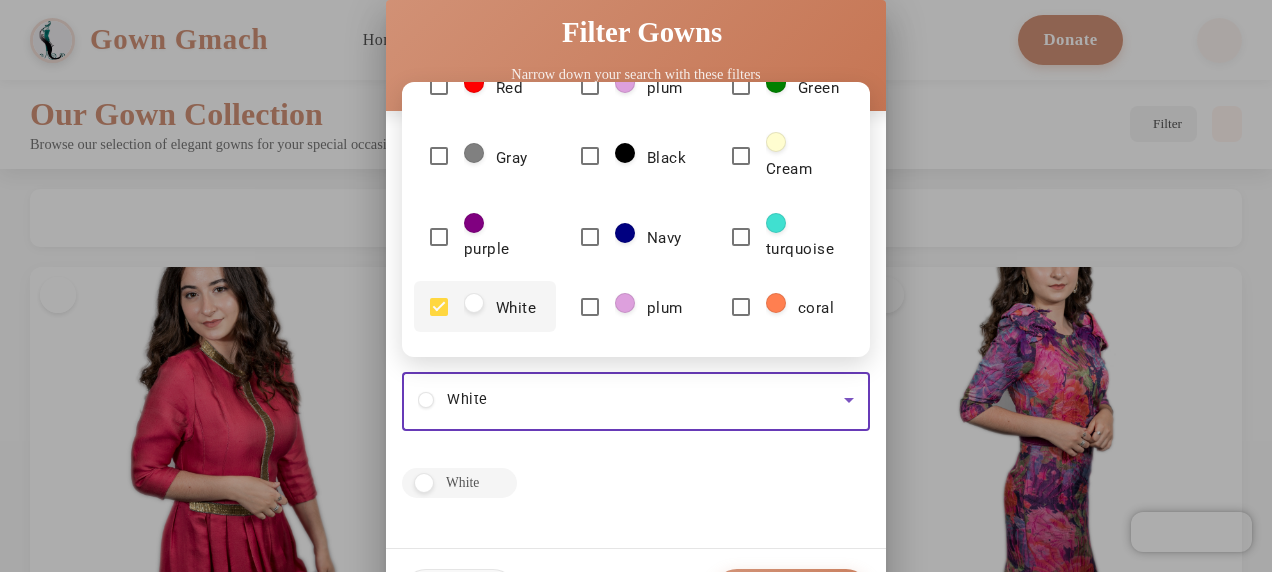 click at bounding box center [636, 286] 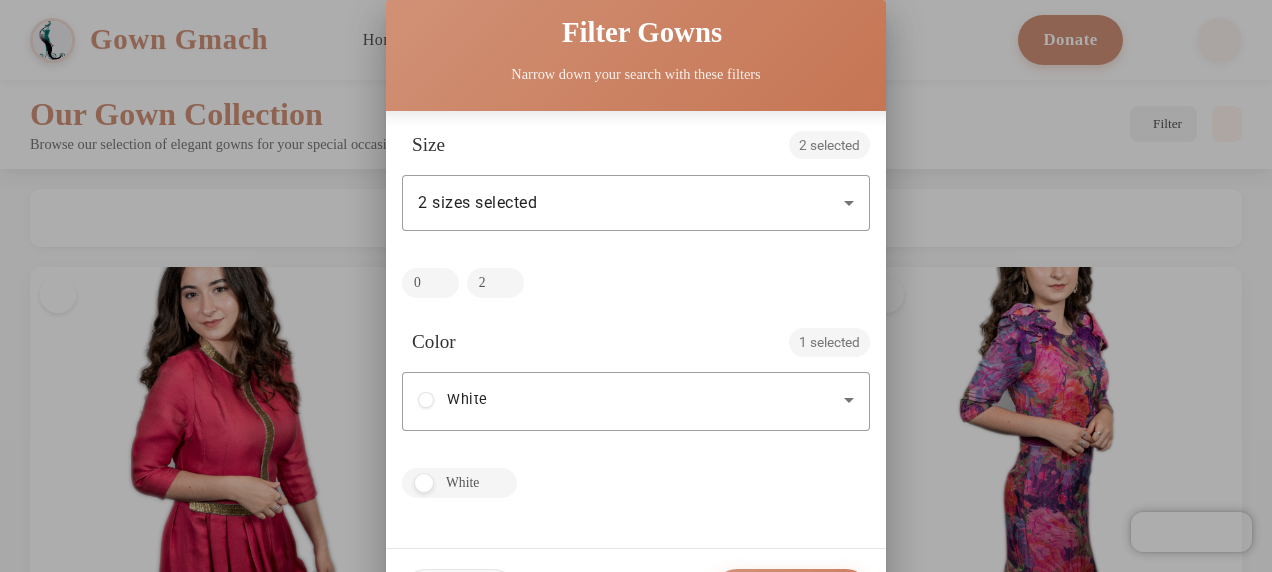 click on "Apply Filters" at bounding box center [791, 593] 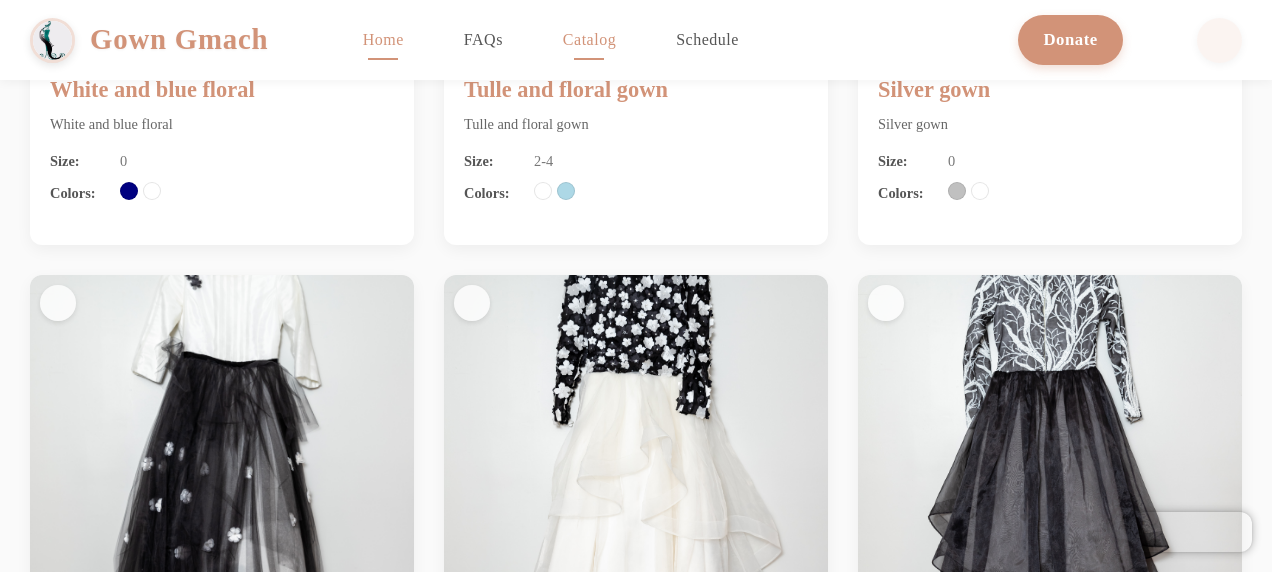 scroll, scrollTop: 1432, scrollLeft: 0, axis: vertical 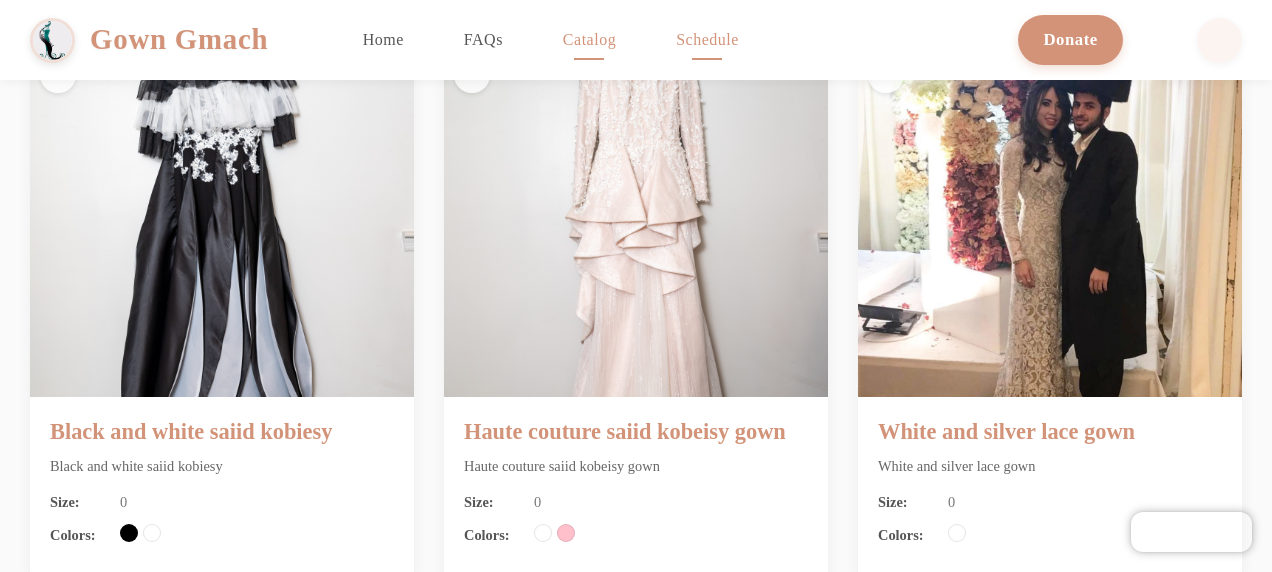 click on "Schedule" 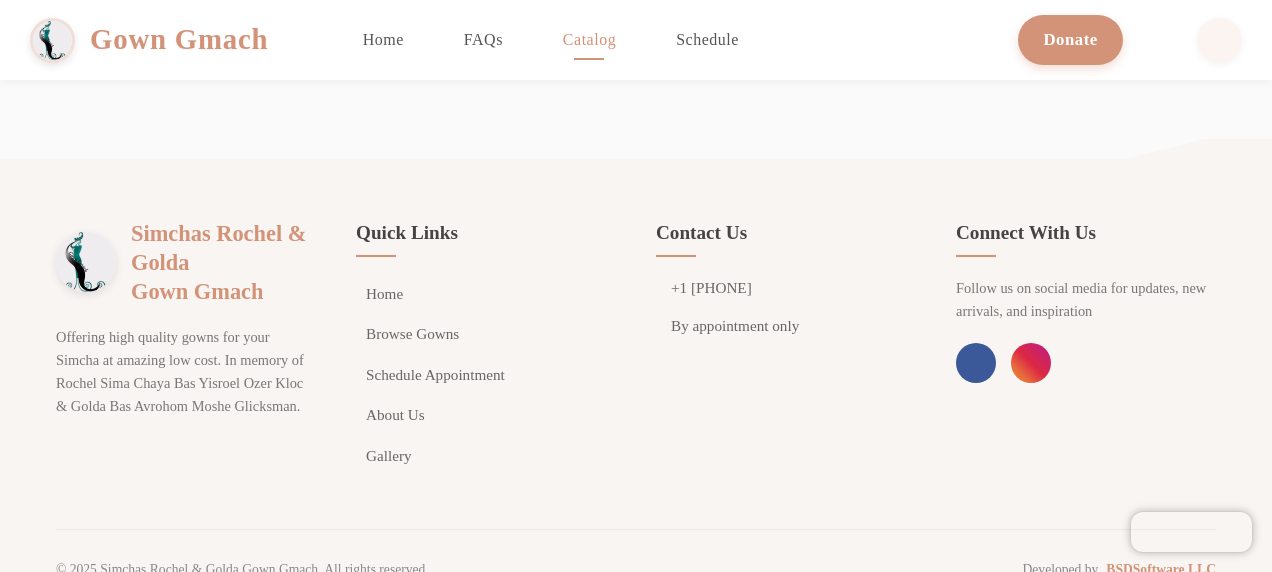 scroll, scrollTop: 4436, scrollLeft: 0, axis: vertical 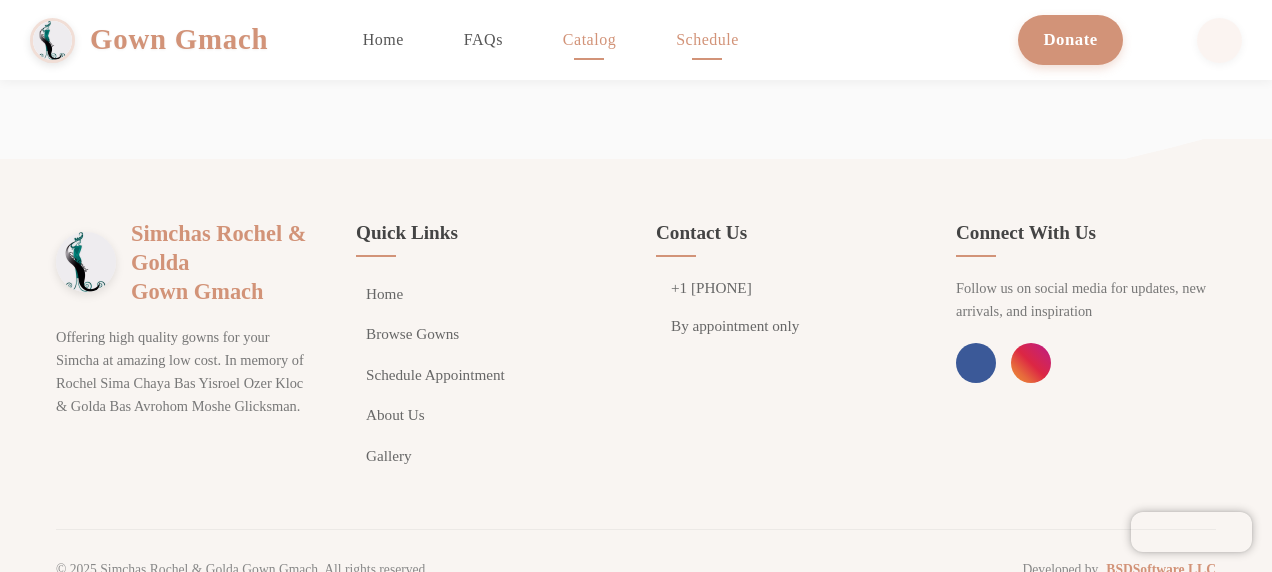 click on "Schedule" 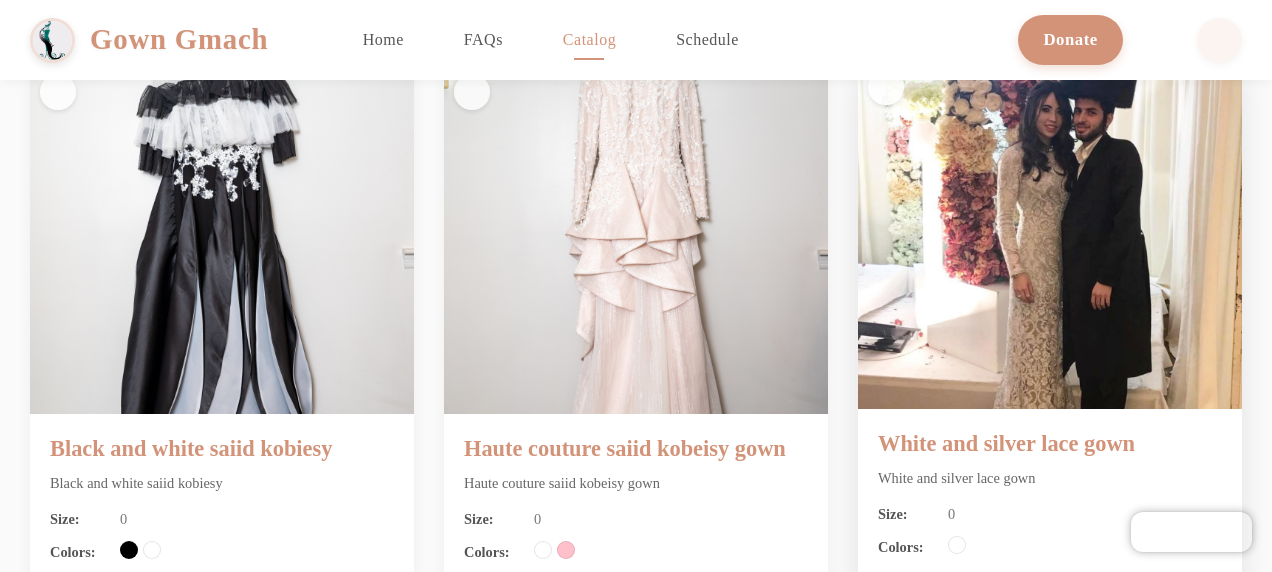 scroll, scrollTop: 3262, scrollLeft: 0, axis: vertical 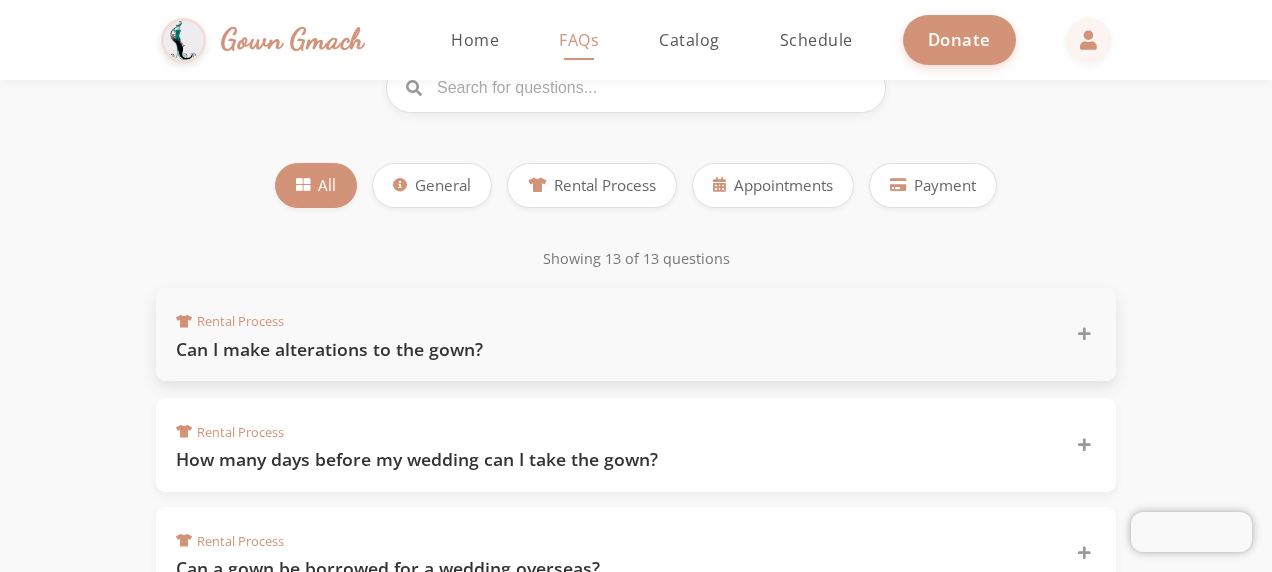 click on "Can I make alterations to the gown?" 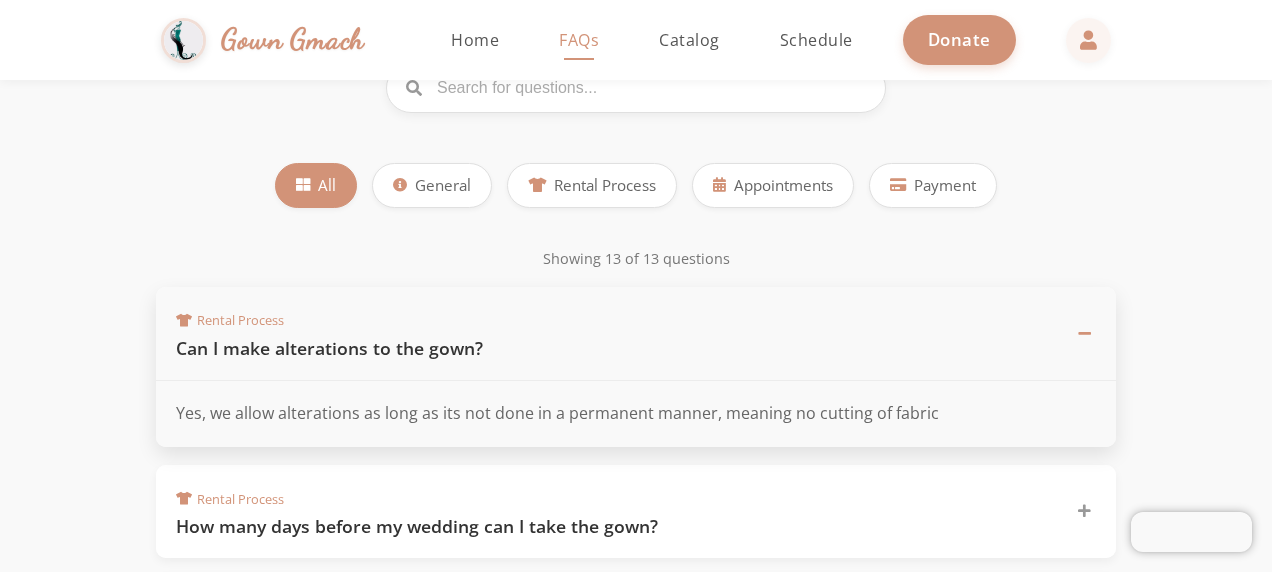click on "Can I make alterations to the gown?" 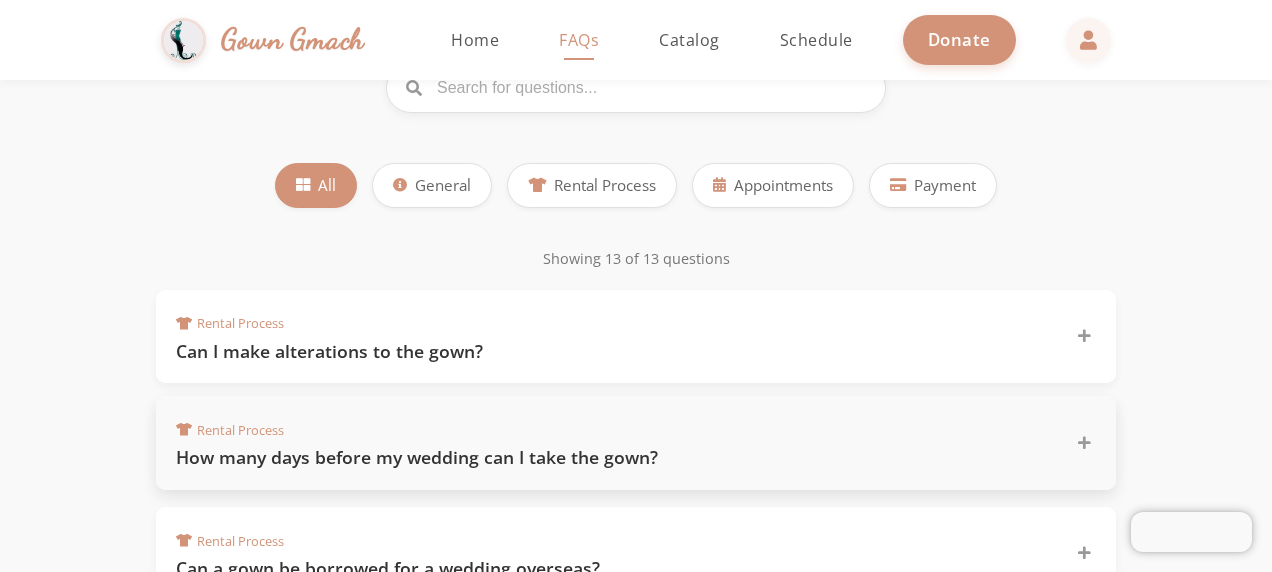 click on "How many days before my wedding can I take the gown?" 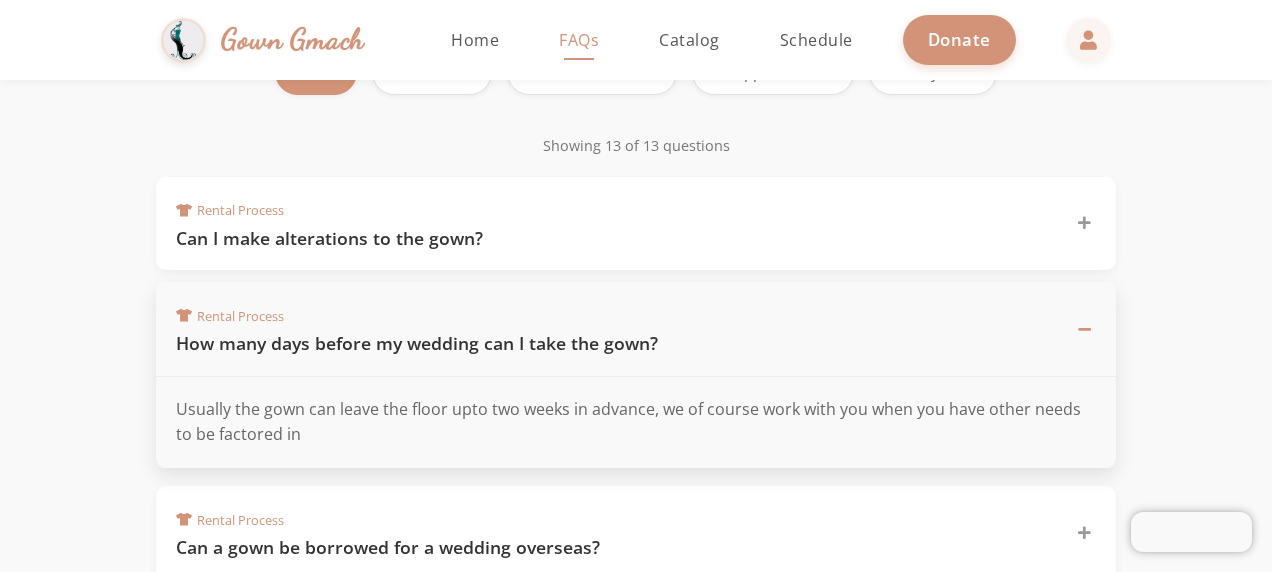 scroll, scrollTop: 336, scrollLeft: 0, axis: vertical 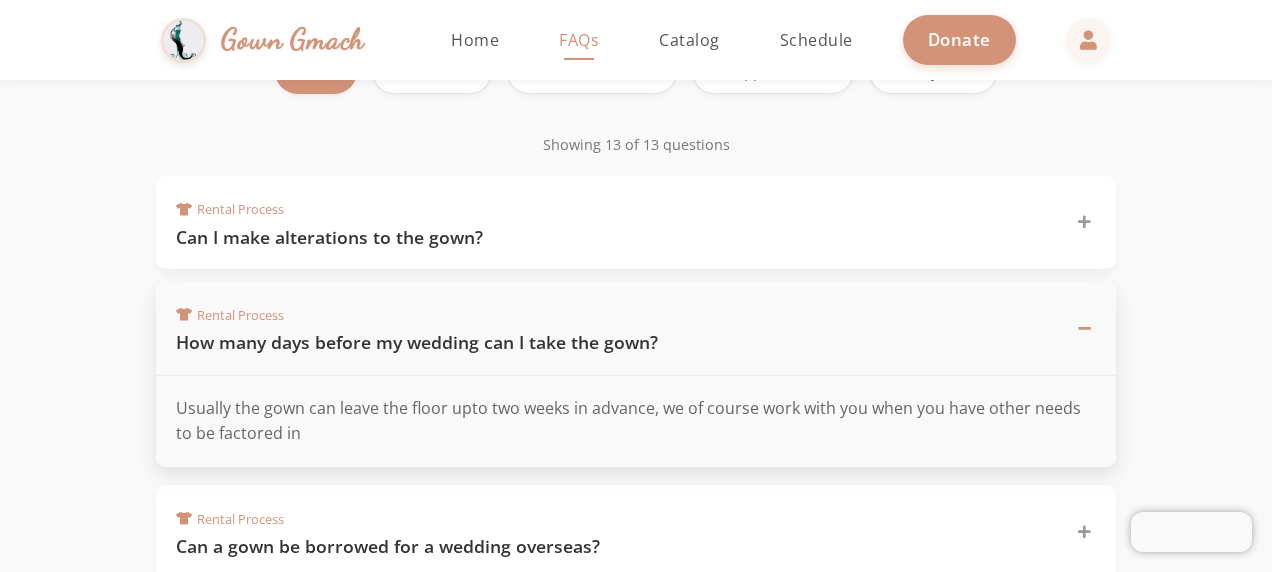 click on "Rental Process  How many days before my wedding can I take the gown?" 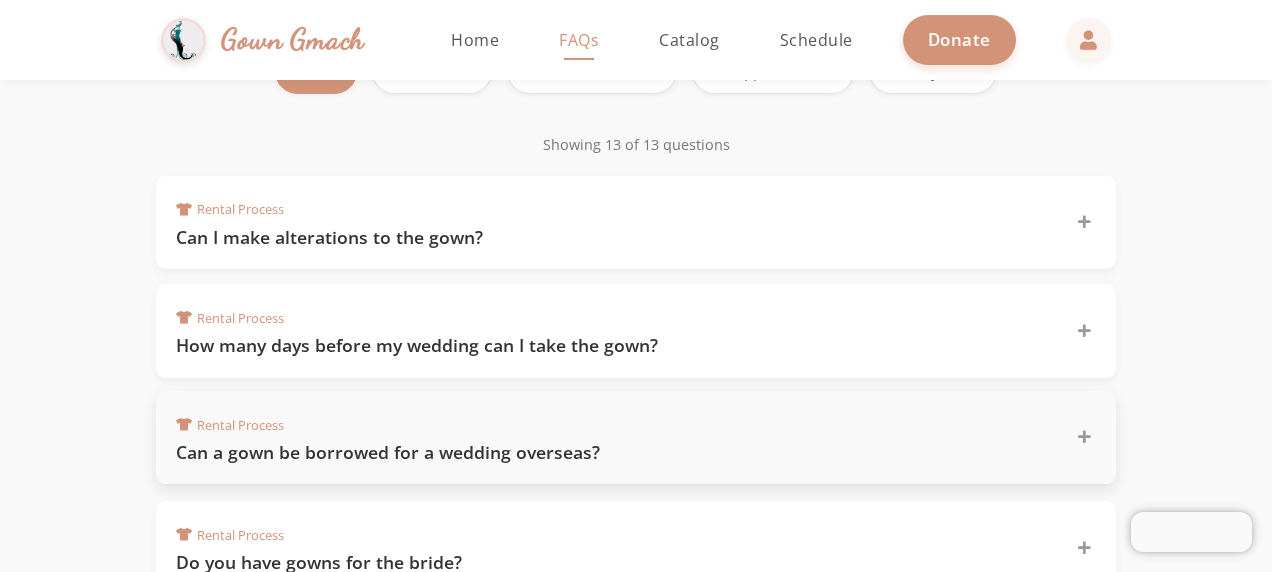 click on "Can a gown be borrowed for a wedding overseas?" 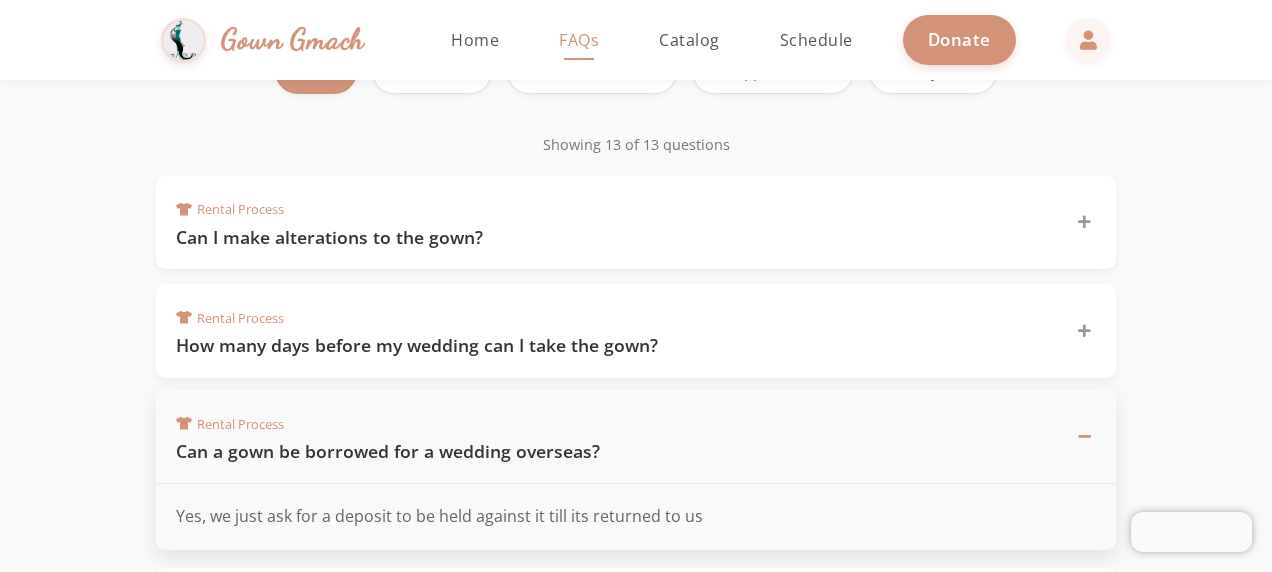 click on "Can a gown be borrowed for a wedding overseas?" 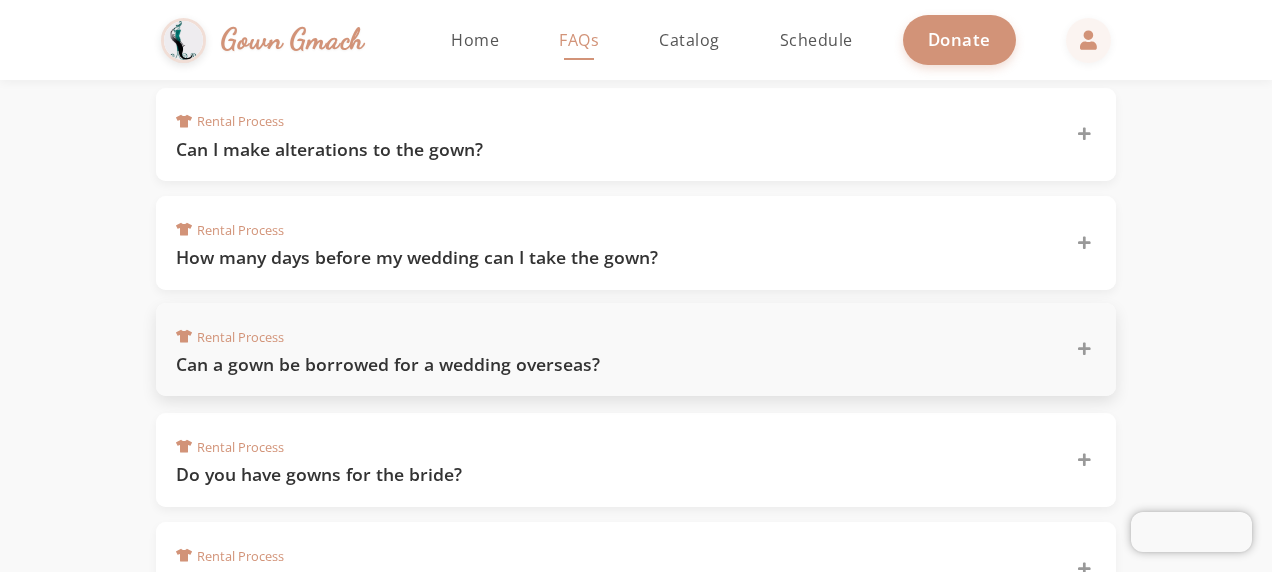 scroll, scrollTop: 475, scrollLeft: 0, axis: vertical 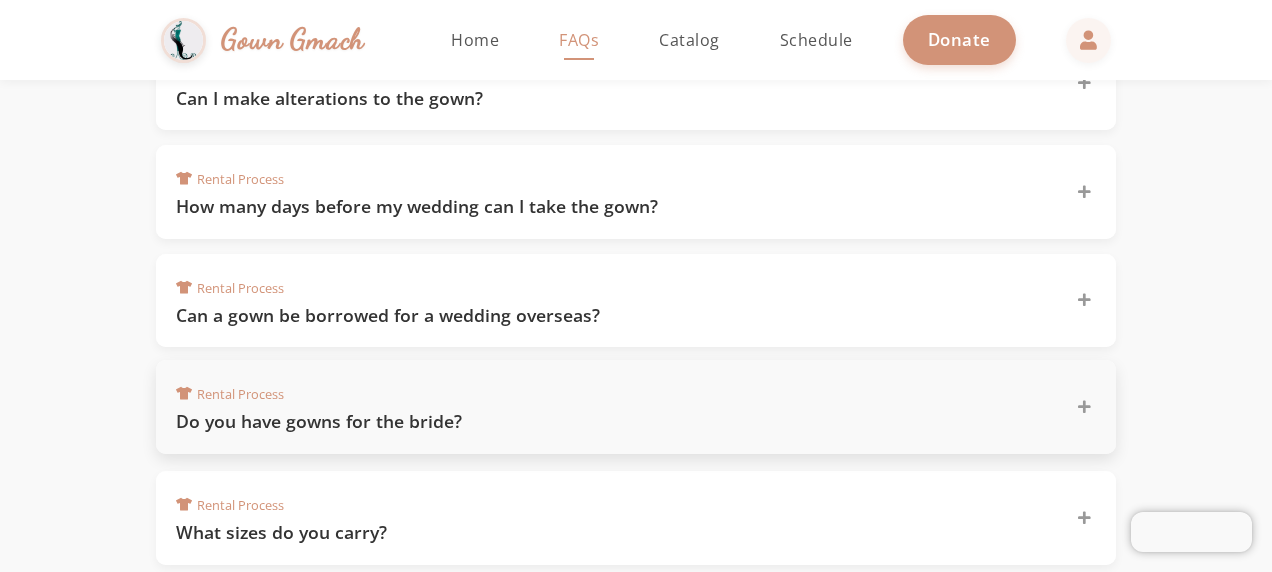 click on "Rental Process  Do you have gowns for the bride?" 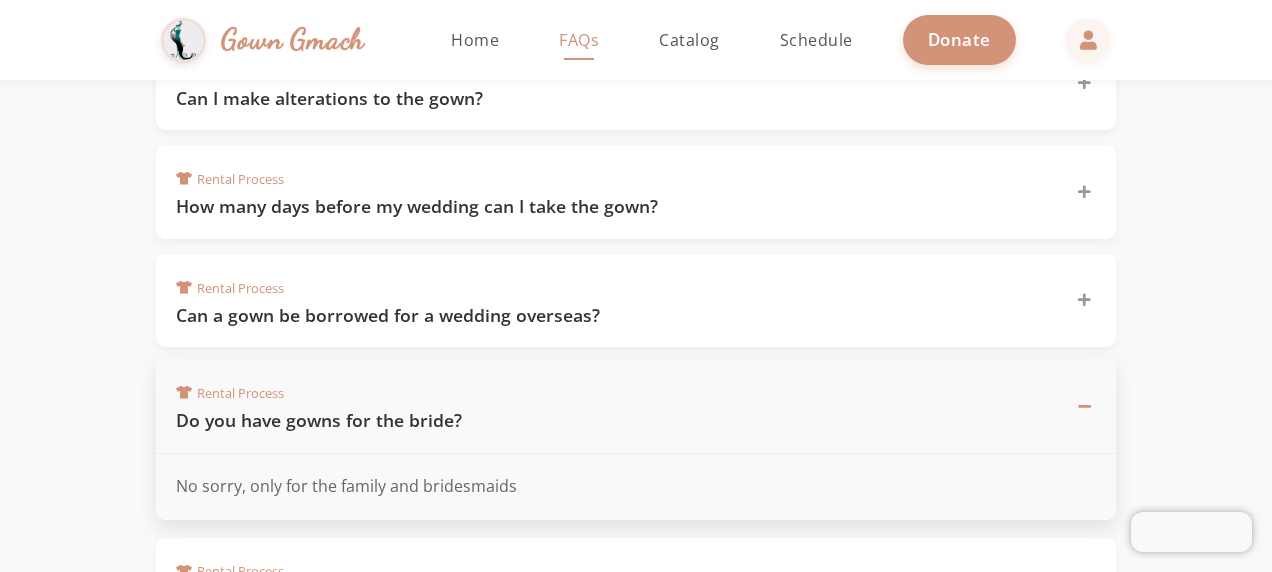 click on "Rental Process  Do you have gowns for the bride?" 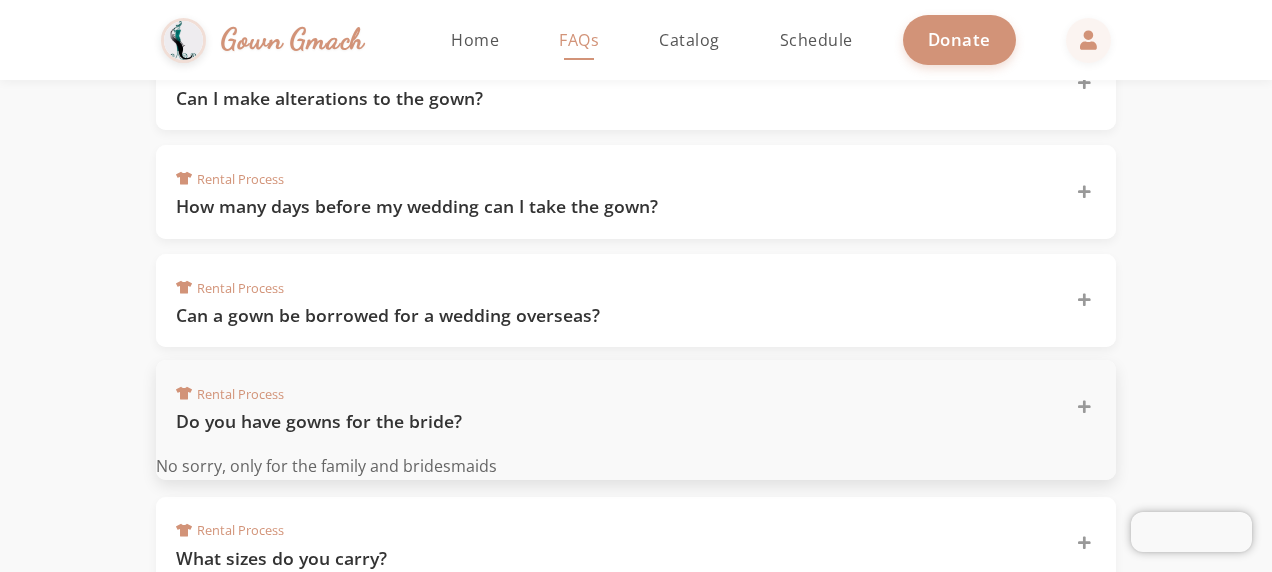 click on "Rental Process  Do you have gowns for the bride?" 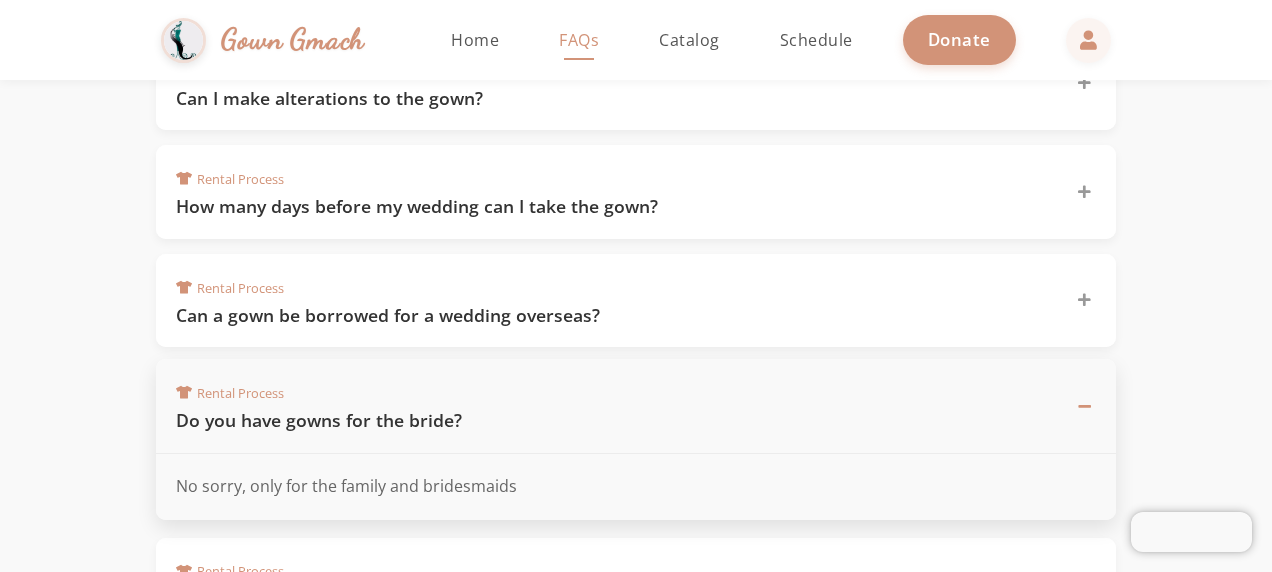 click on "Rental Process  Do you have gowns for the bride?" 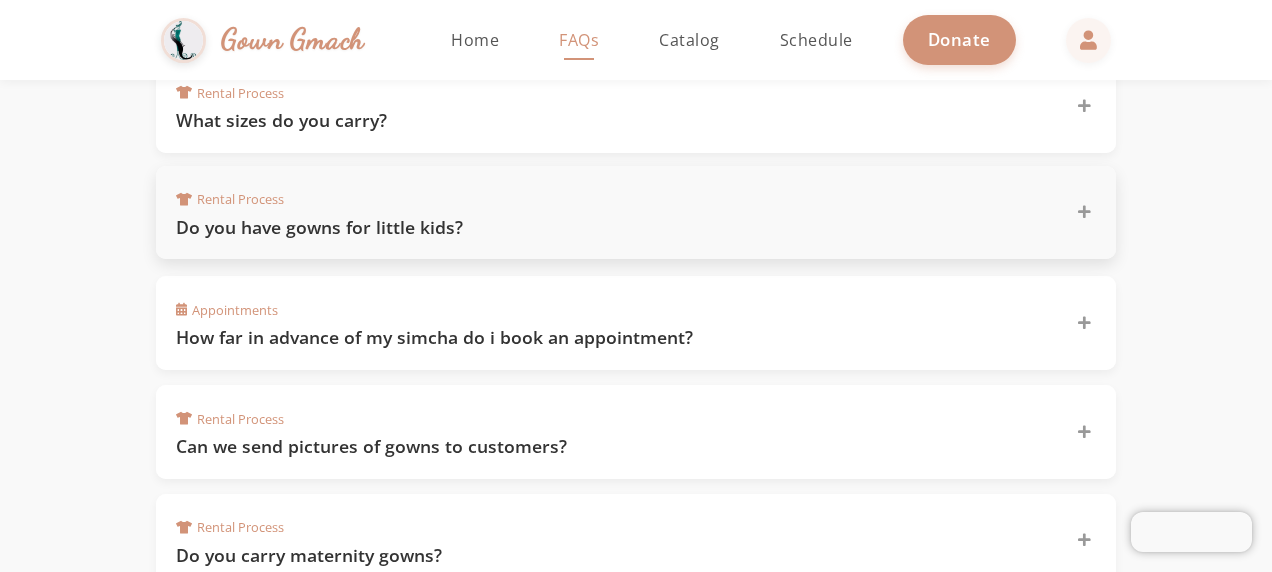 scroll, scrollTop: 888, scrollLeft: 0, axis: vertical 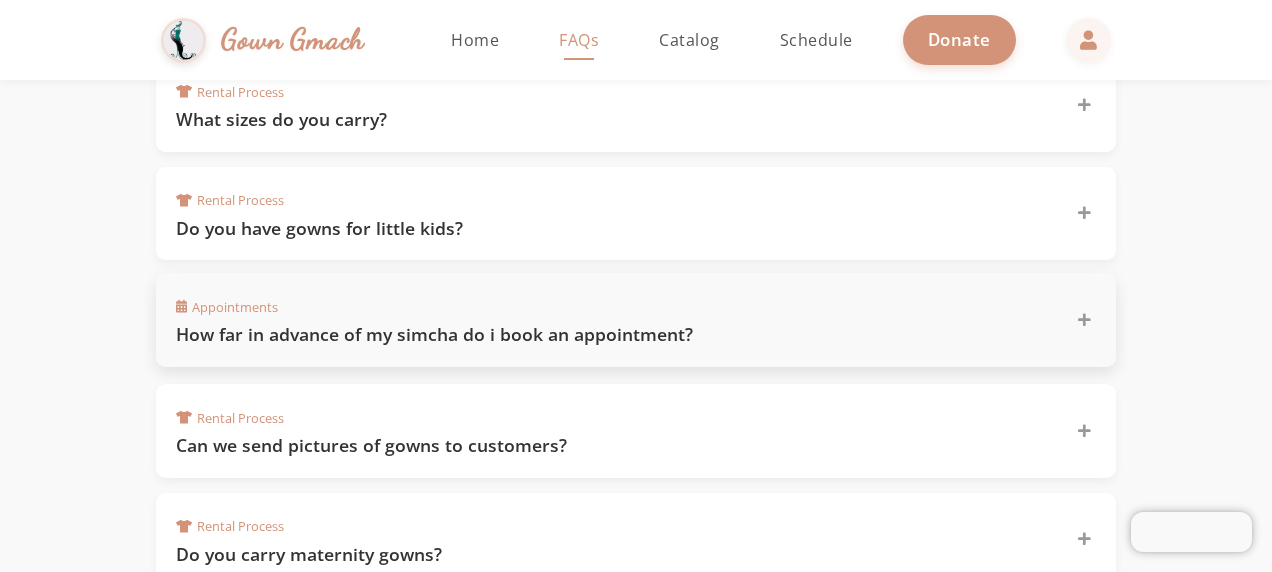 click on "How far in advance of my simcha do i book an appointment?" 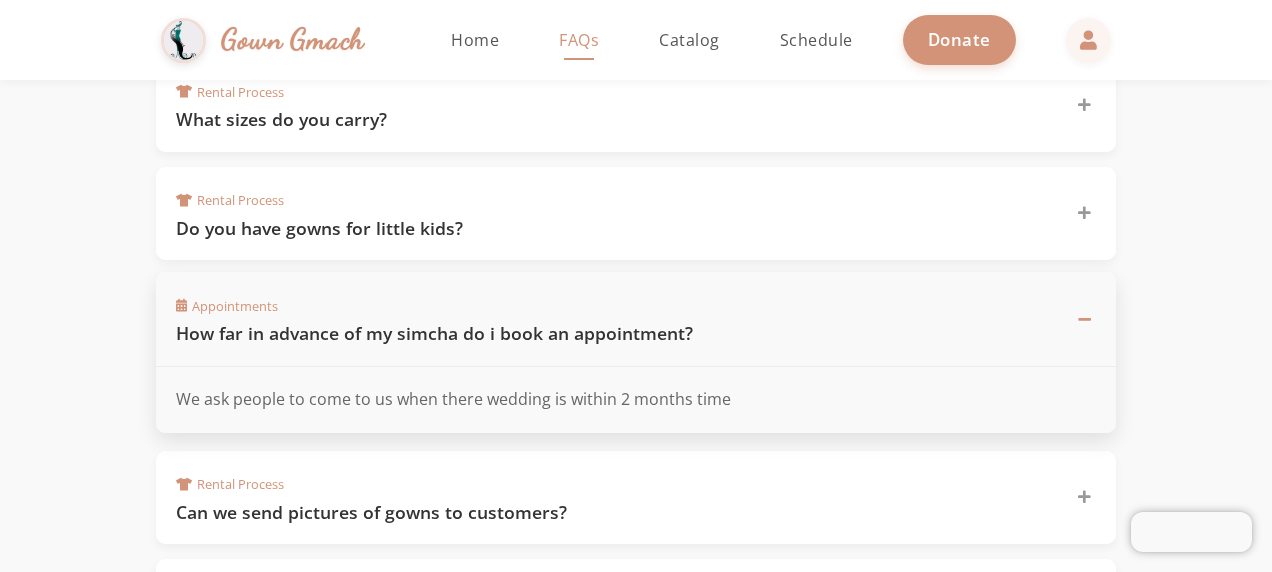 click on "How far in advance of my simcha do i book an appointment?" 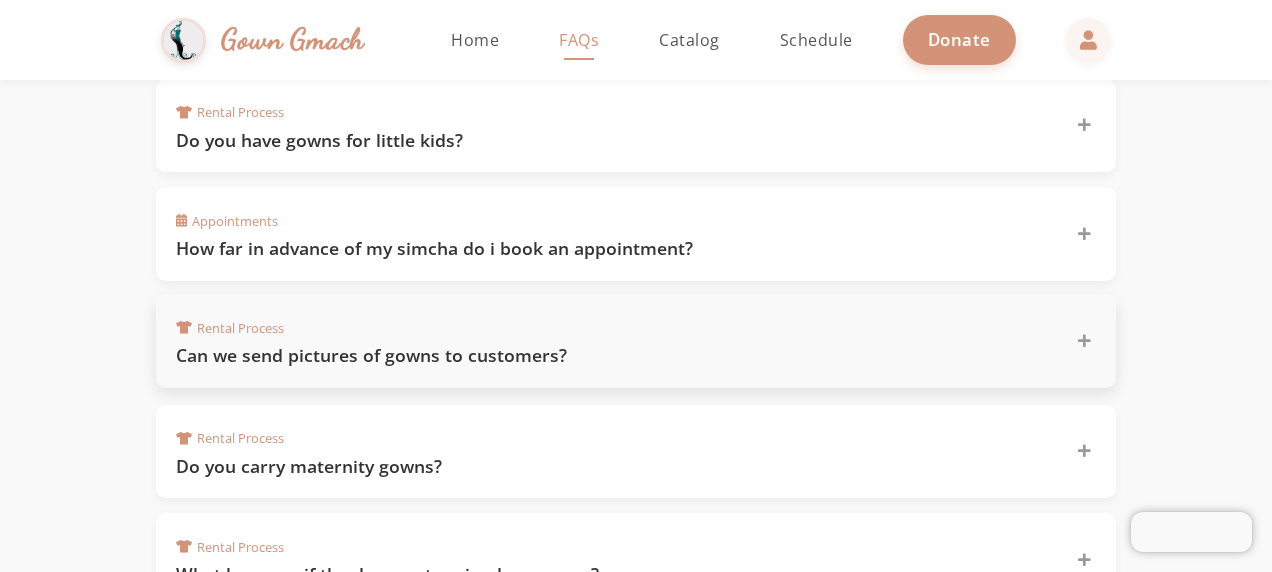 scroll, scrollTop: 996, scrollLeft: 0, axis: vertical 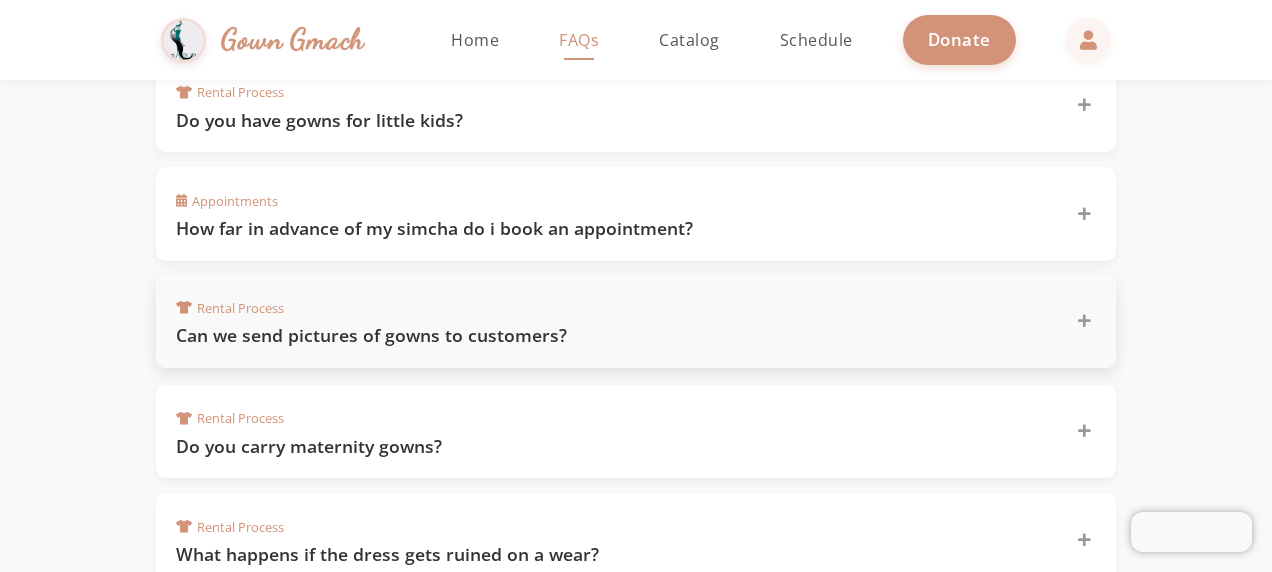 click on "Can we send pictures of gowns to customers?" 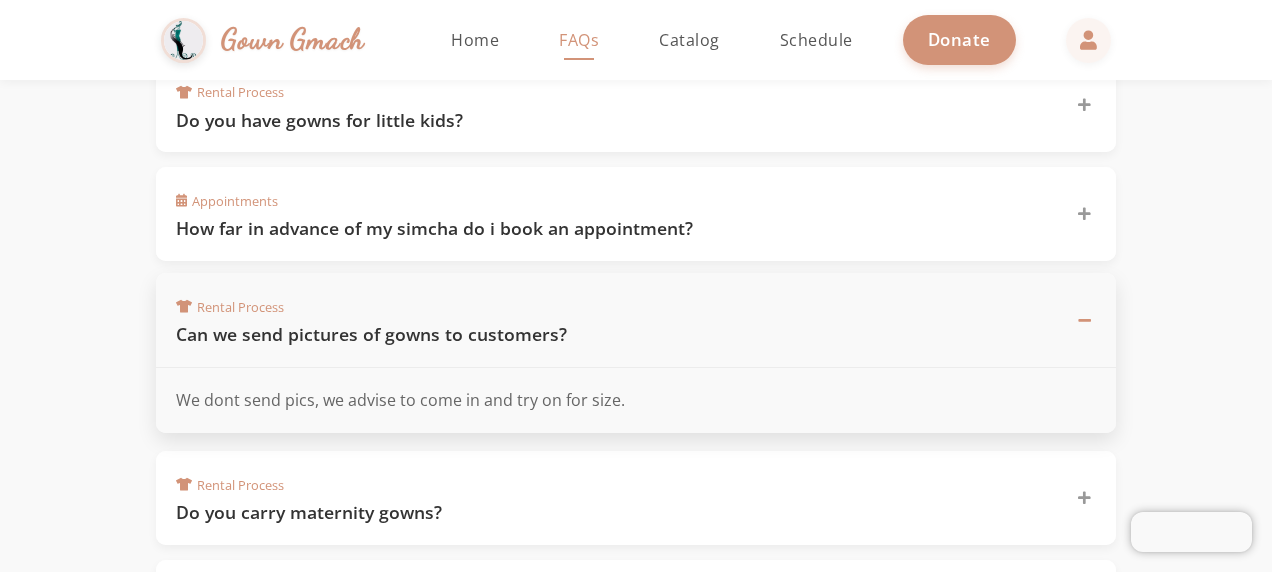 click on "Can we send pictures of gowns to customers?" 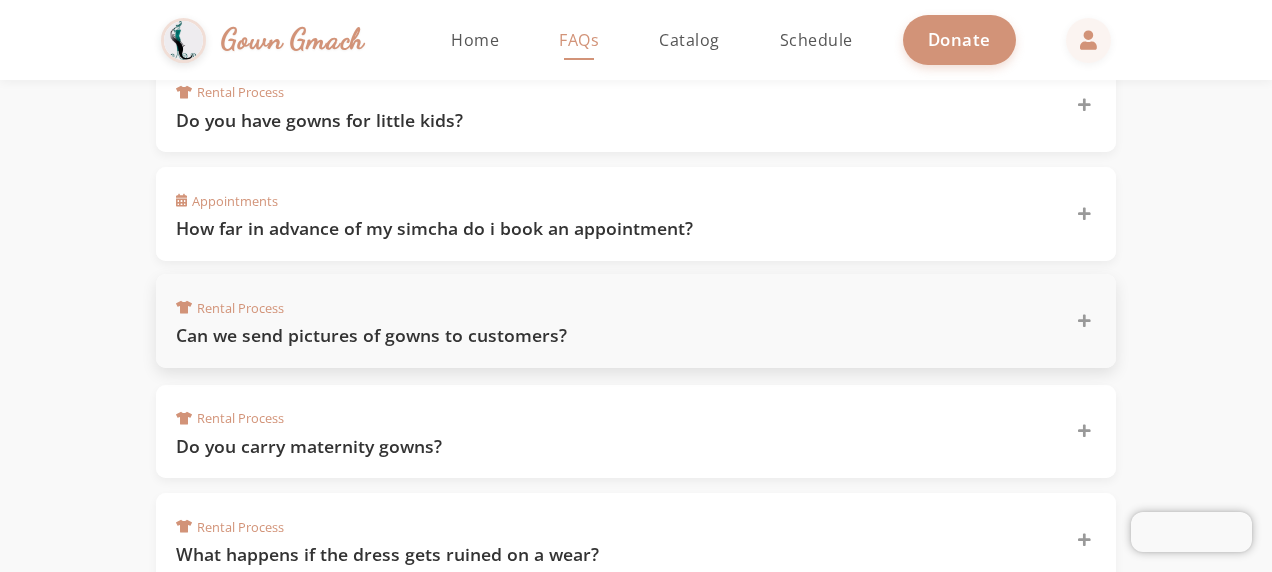 click on "Can we send pictures of gowns to customers?" 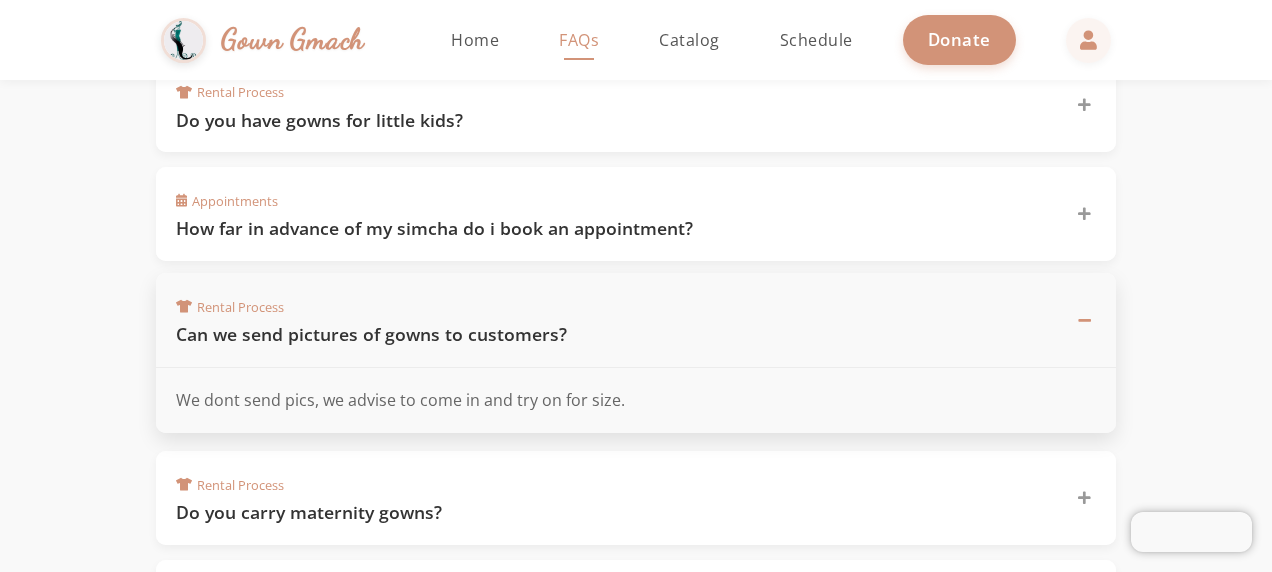 click on "Can we send pictures of gowns to customers?" 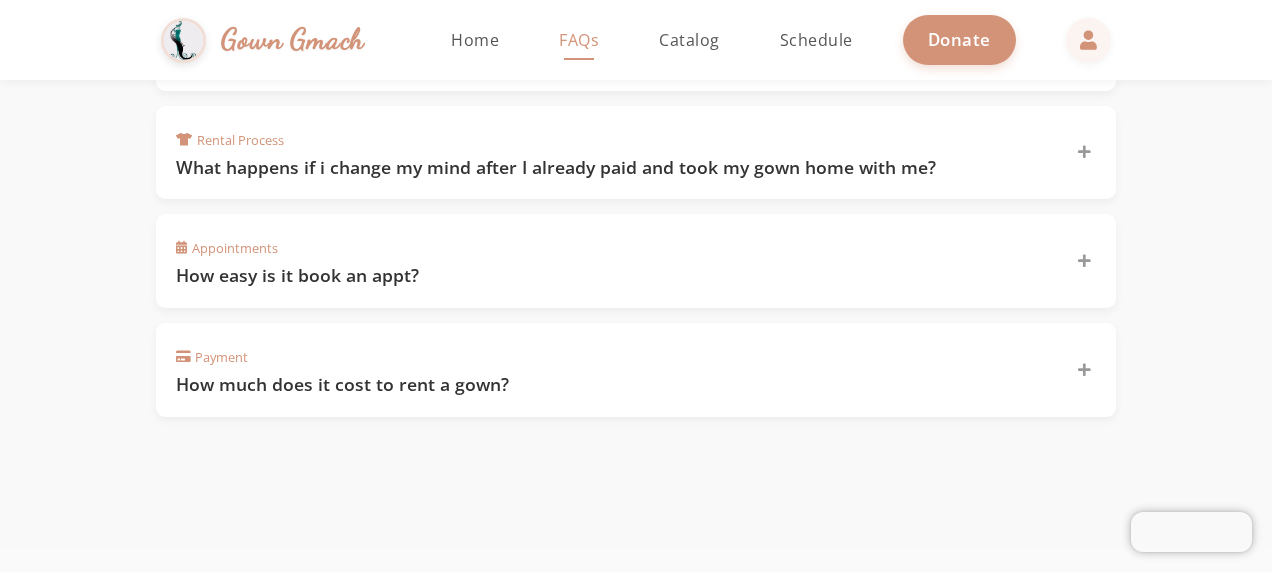 scroll, scrollTop: 1492, scrollLeft: 0, axis: vertical 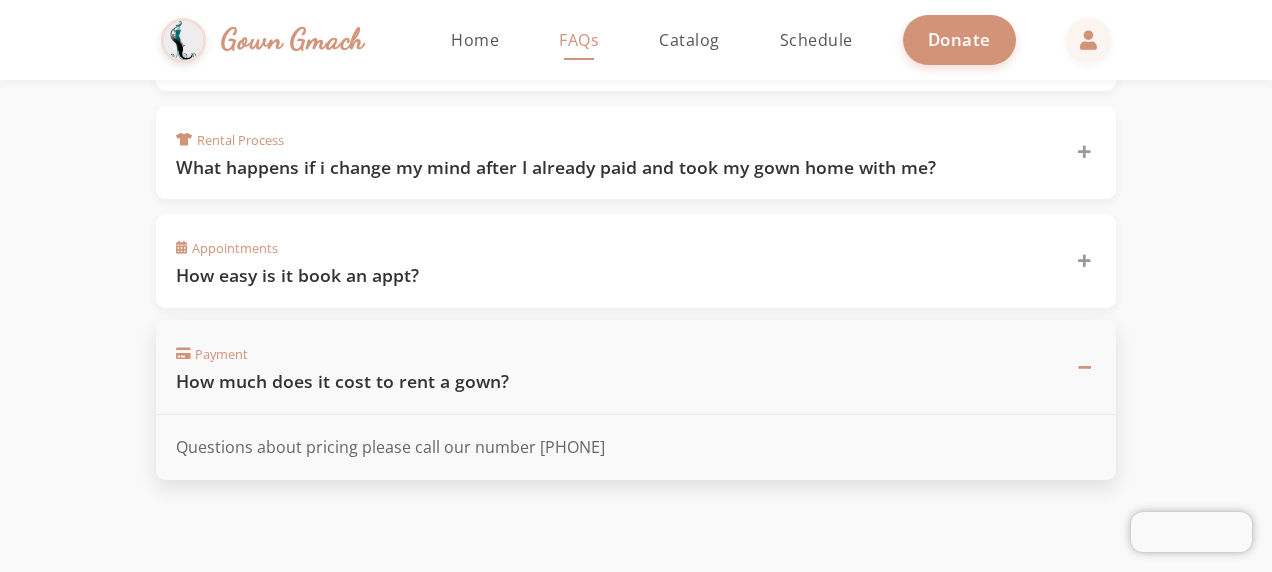 click on "Payment  How much does it cost to rent a gown?" 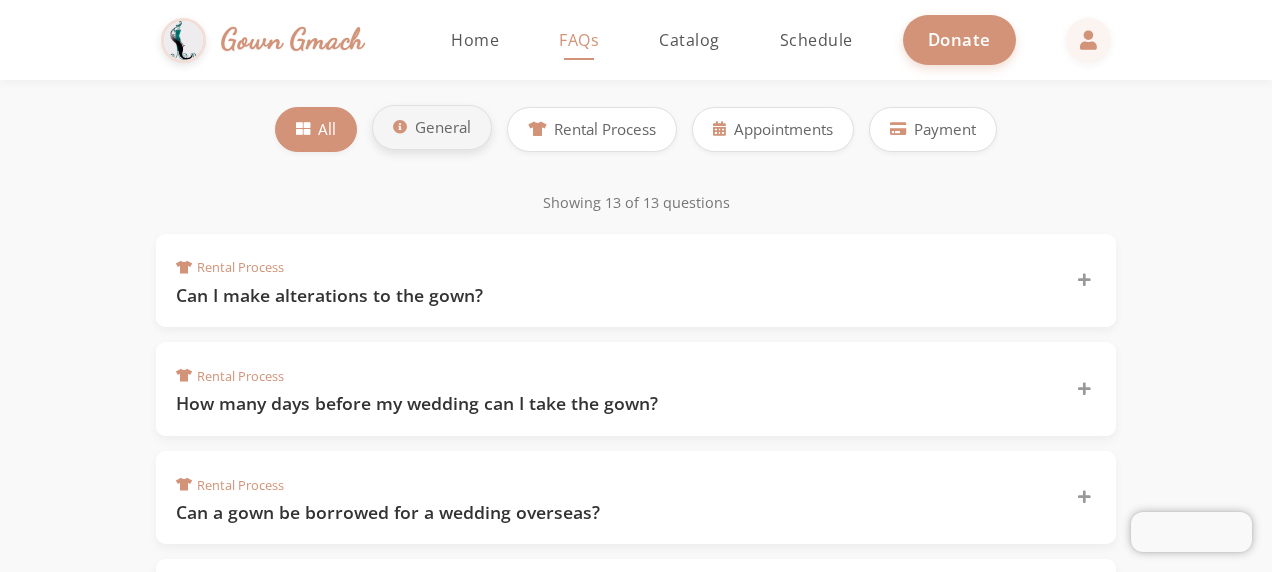 scroll, scrollTop: 0, scrollLeft: 0, axis: both 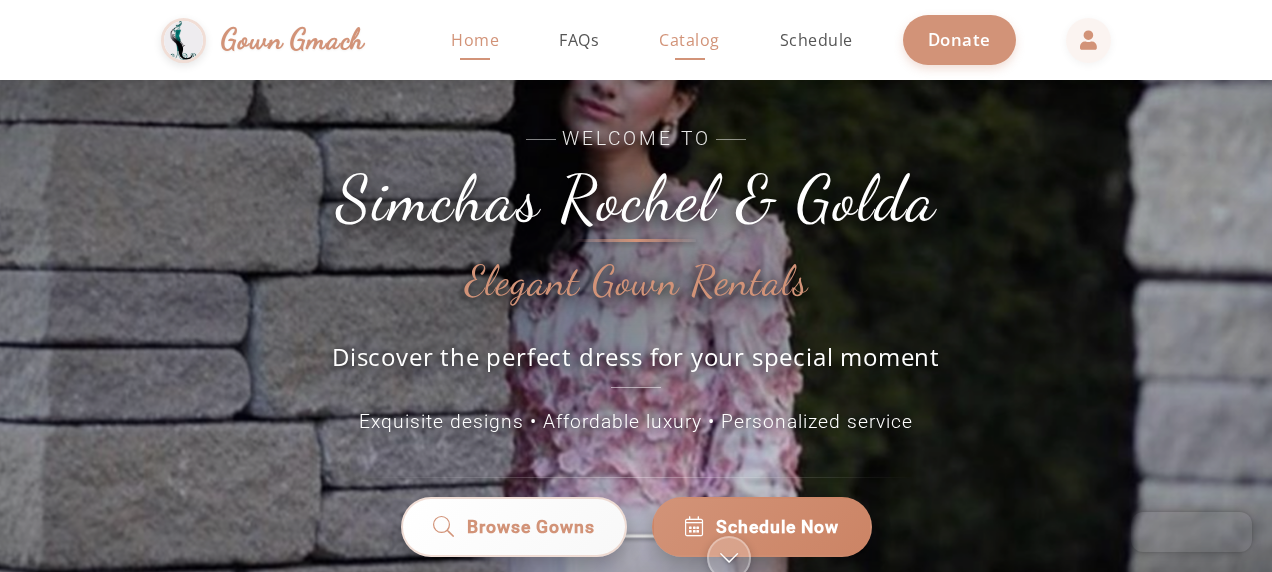 click on "Catalog" 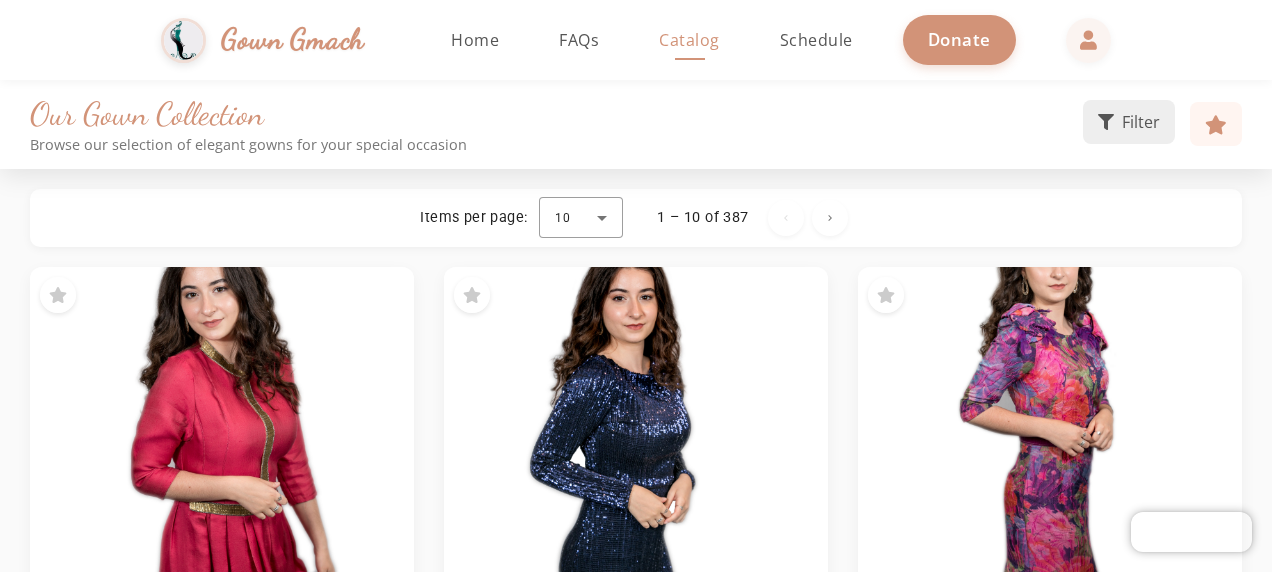 click on "Filter" 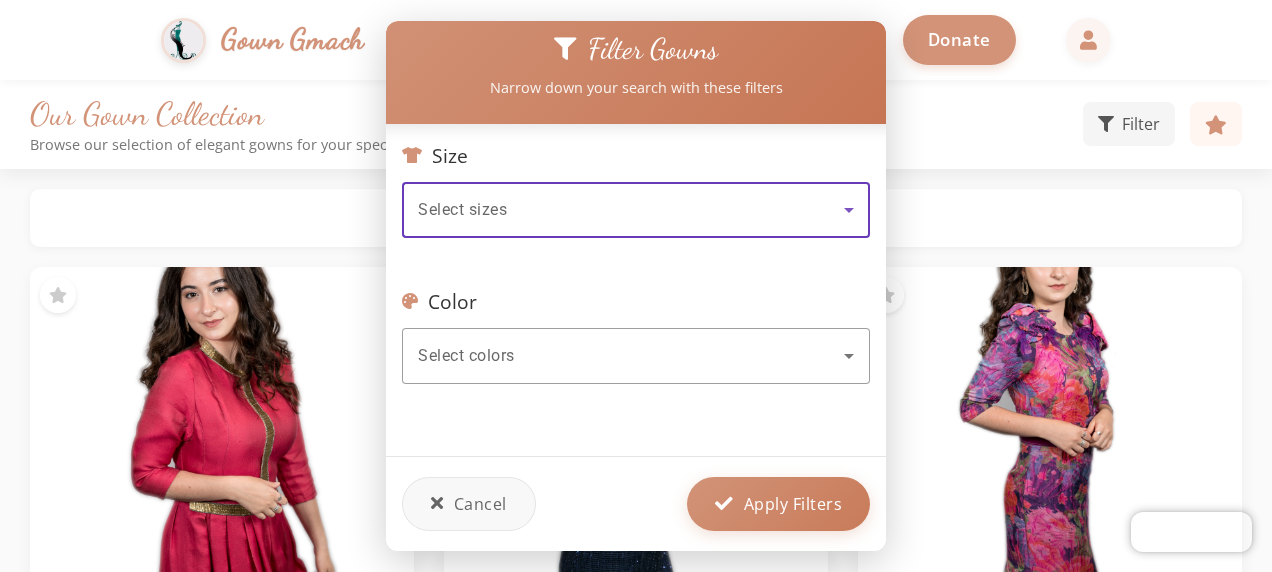 click on "Select sizes" at bounding box center [636, 210] 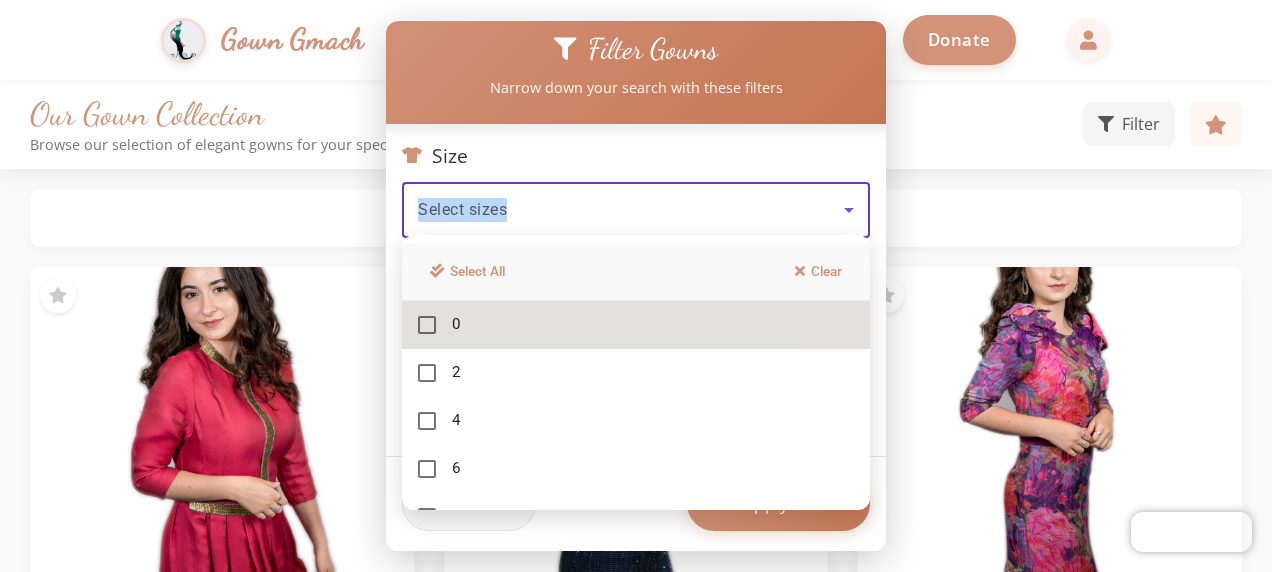 click on "0" at bounding box center [456, 324] 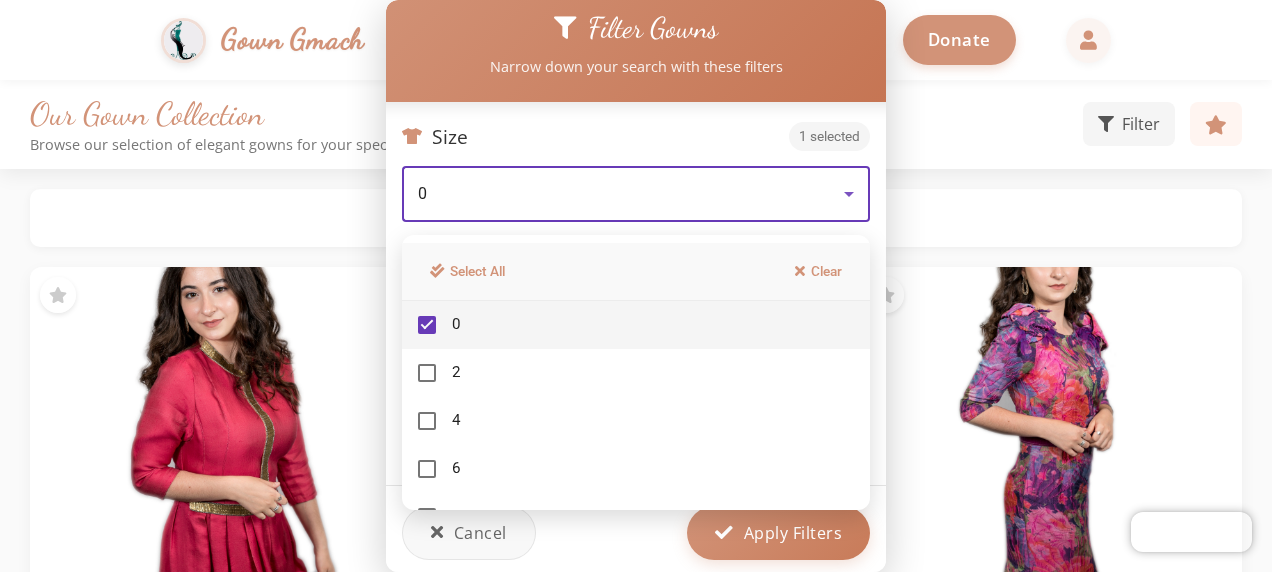 click at bounding box center (636, 286) 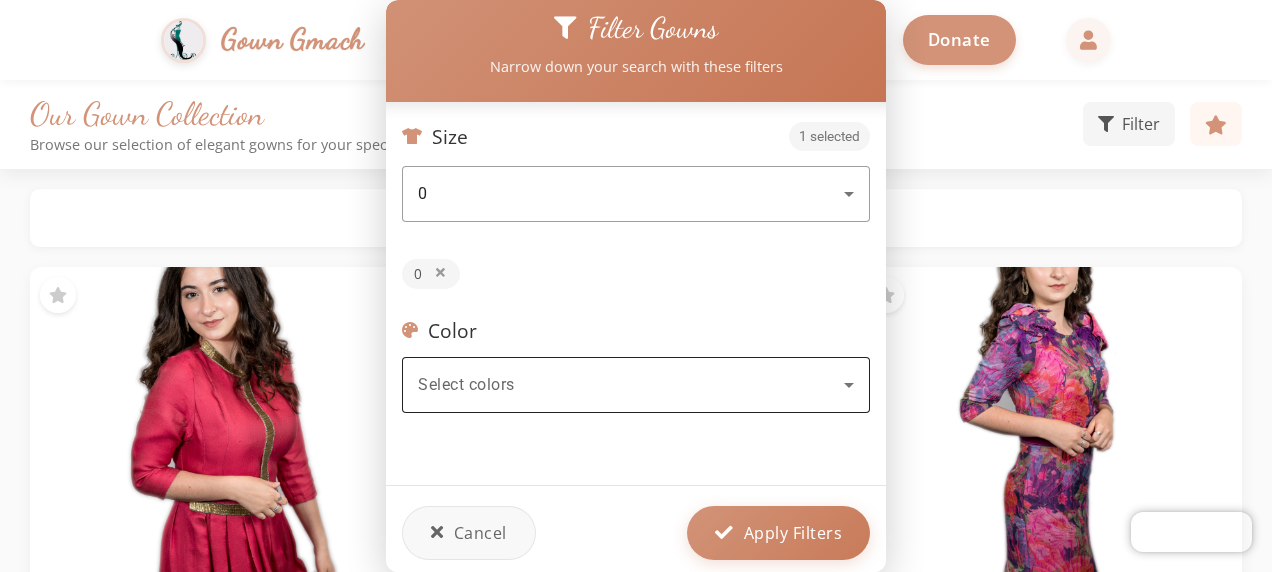 click on "Select colors" at bounding box center (636, 385) 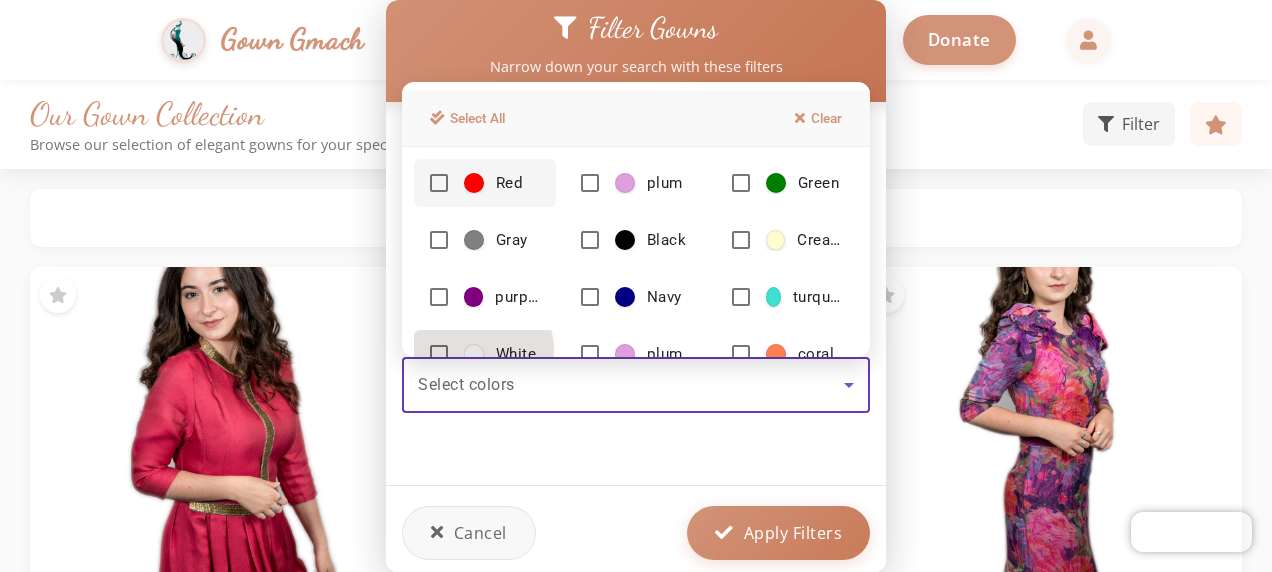 click at bounding box center [439, 354] 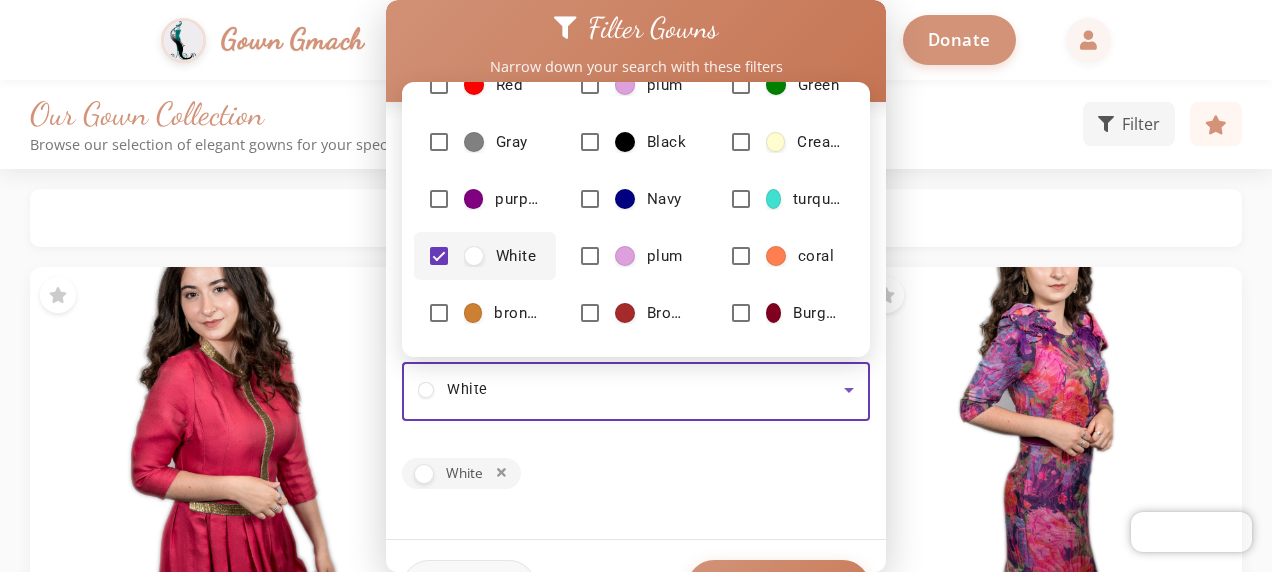 click at bounding box center [636, 286] 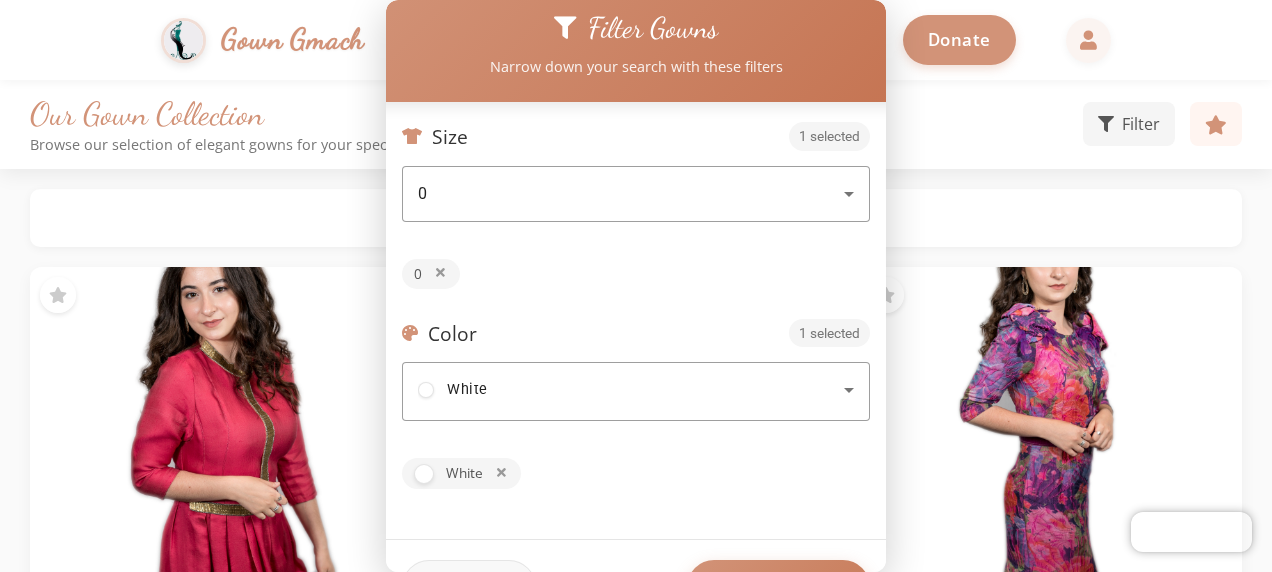 click on "Apply Filters" at bounding box center (778, 587) 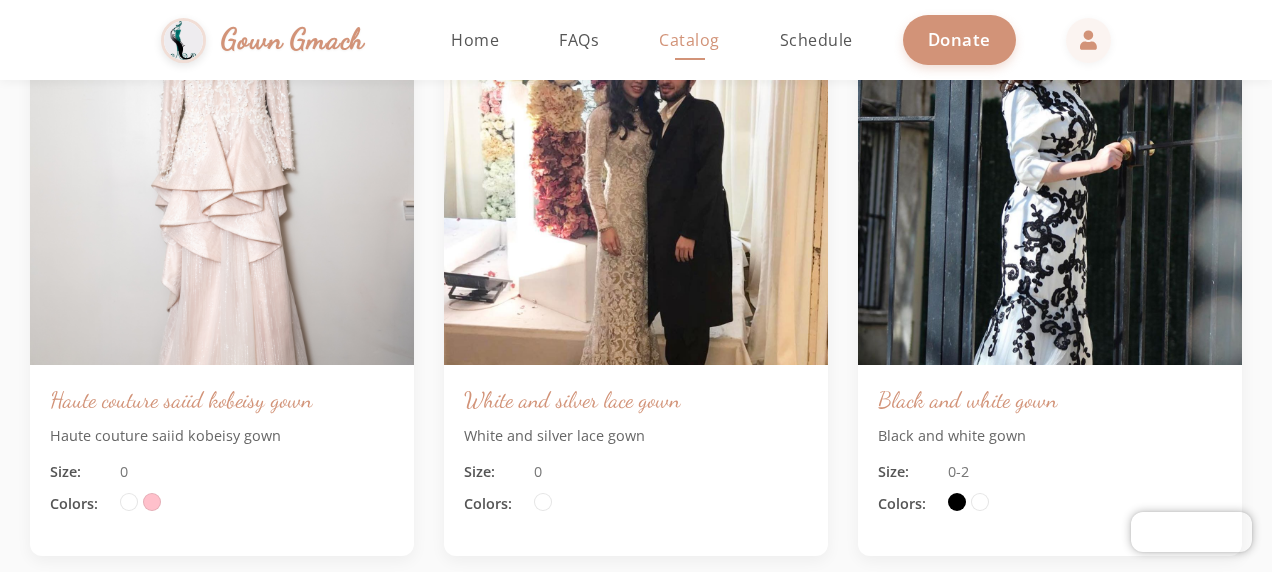 scroll, scrollTop: 2640, scrollLeft: 0, axis: vertical 